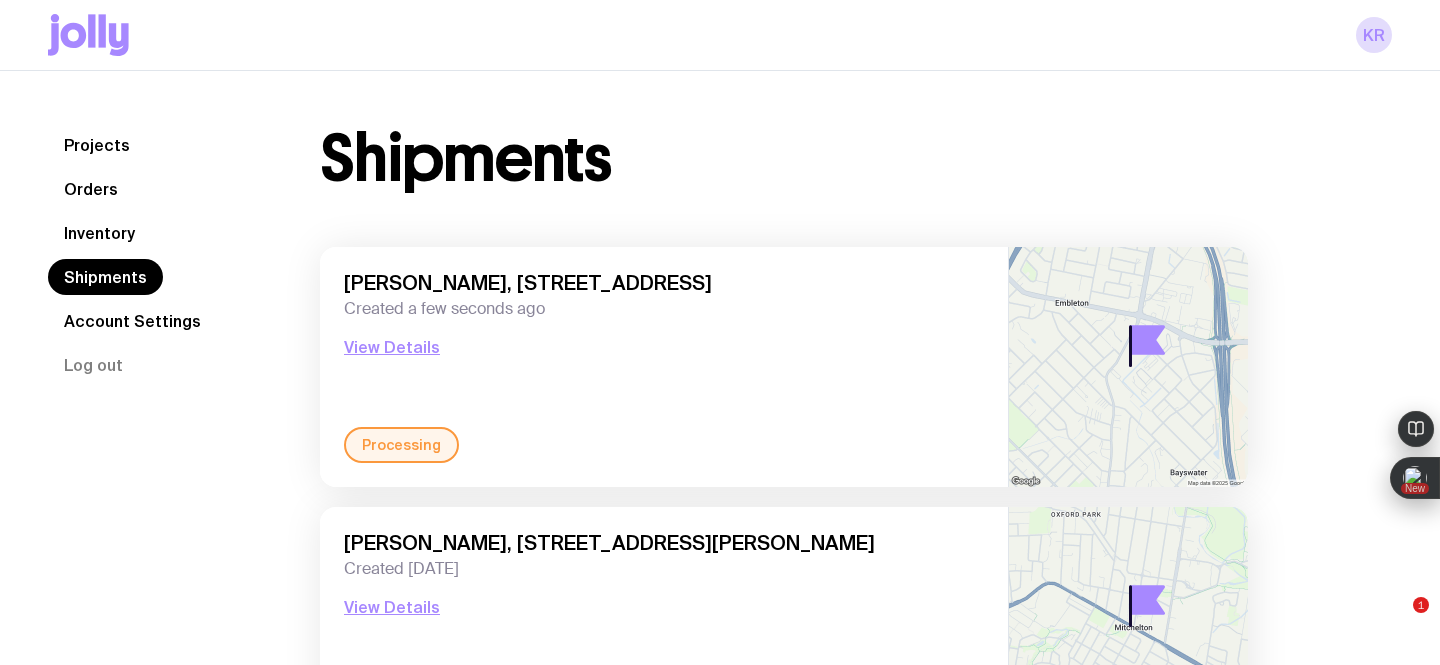 scroll, scrollTop: 0, scrollLeft: 0, axis: both 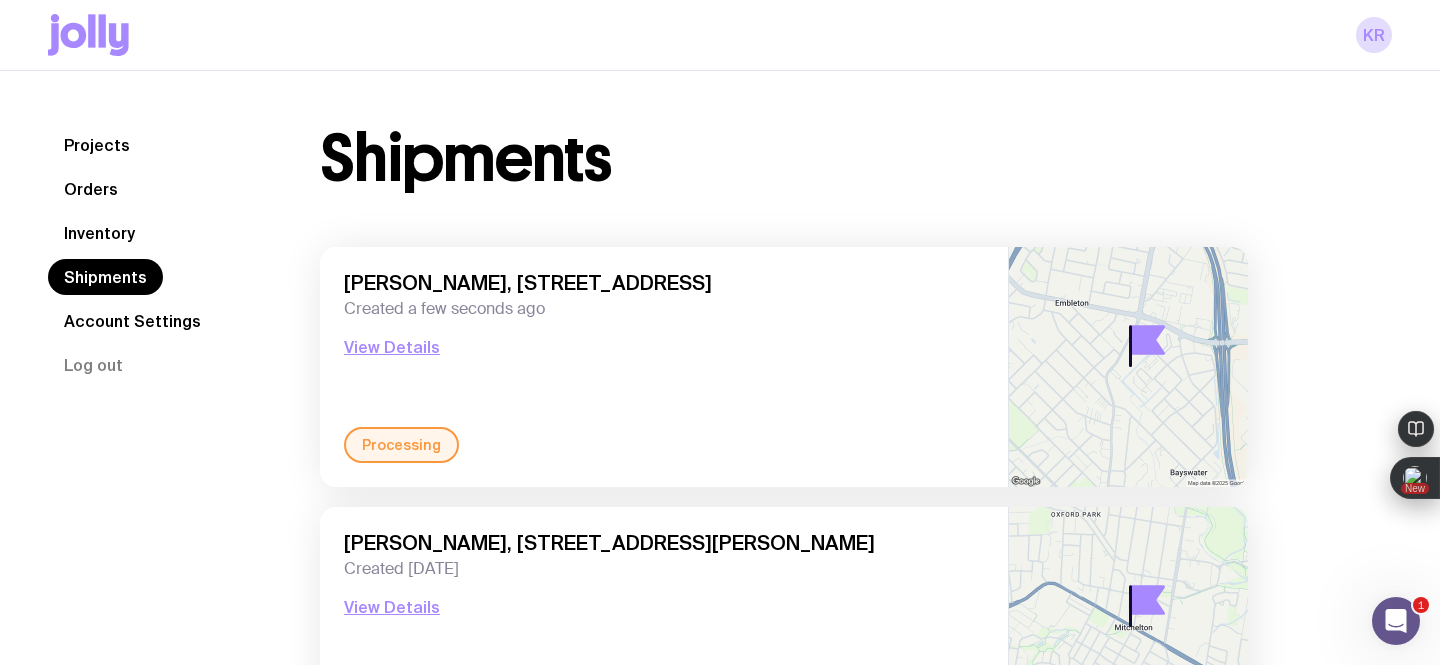 click on "Inventory" 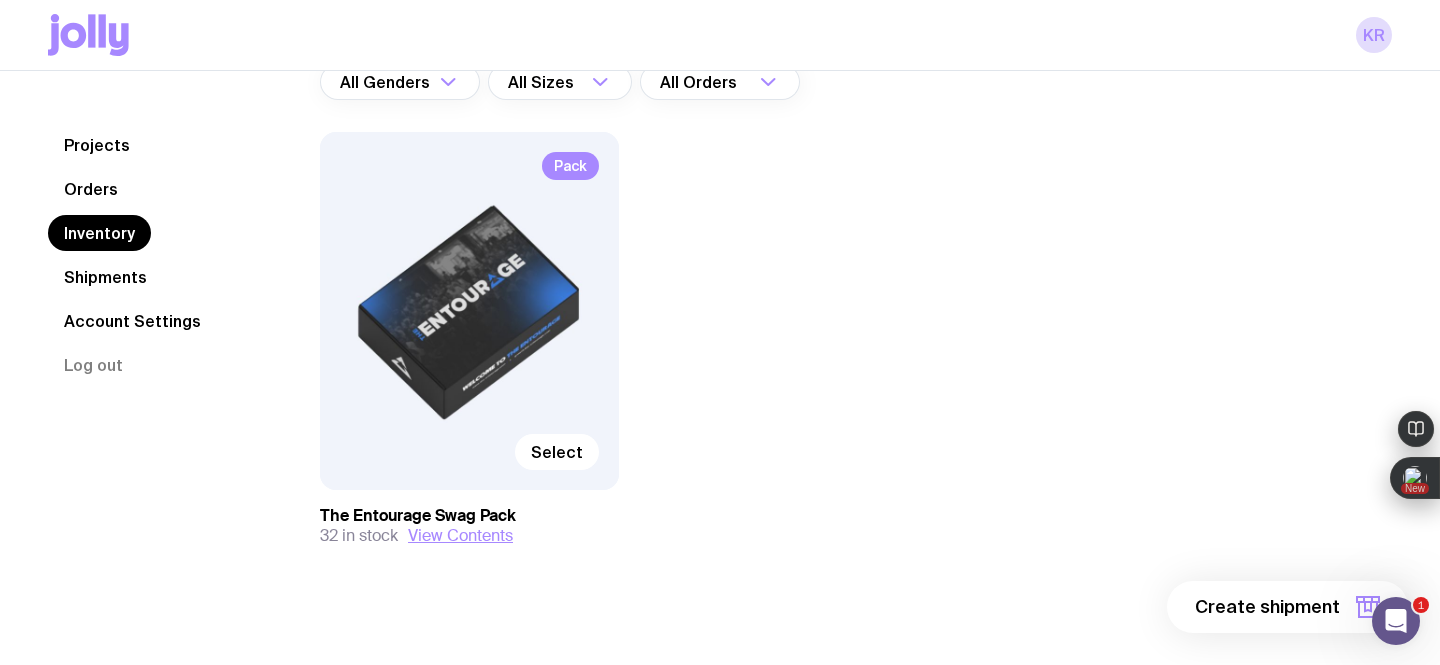 scroll, scrollTop: 193, scrollLeft: 0, axis: vertical 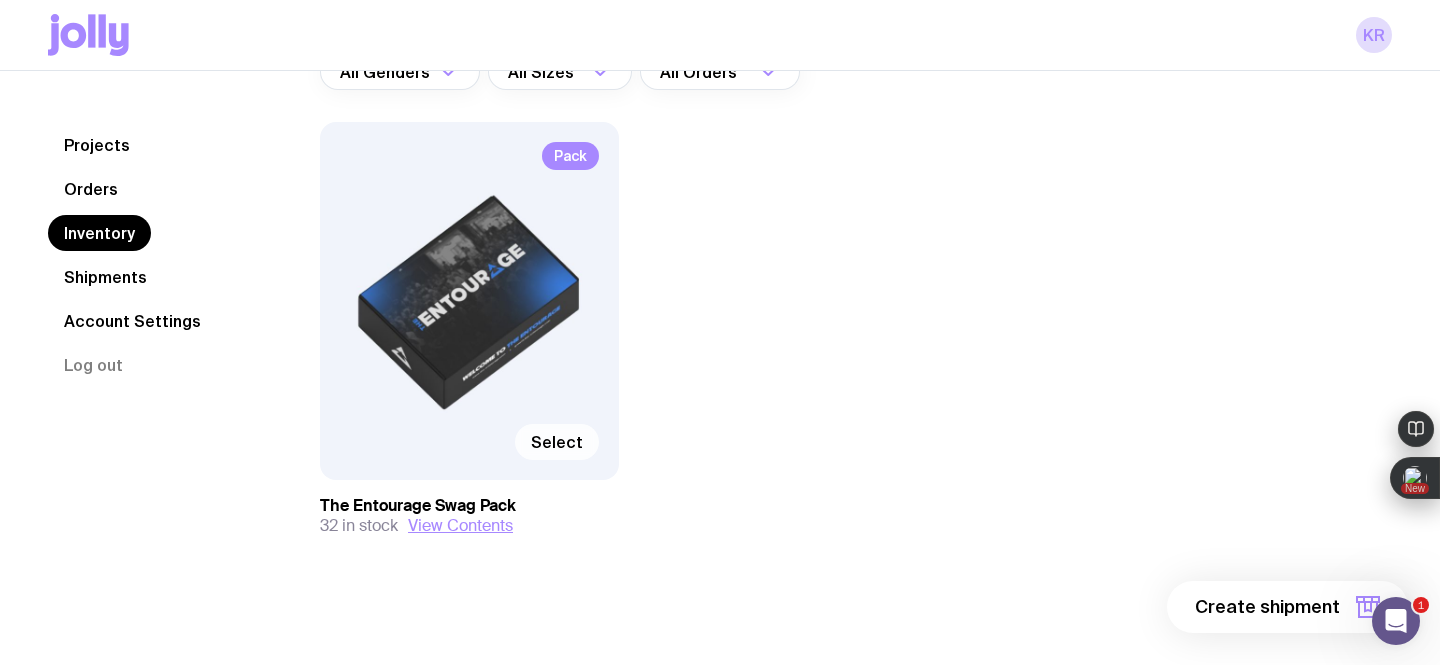 click on "Select" at bounding box center [557, 442] 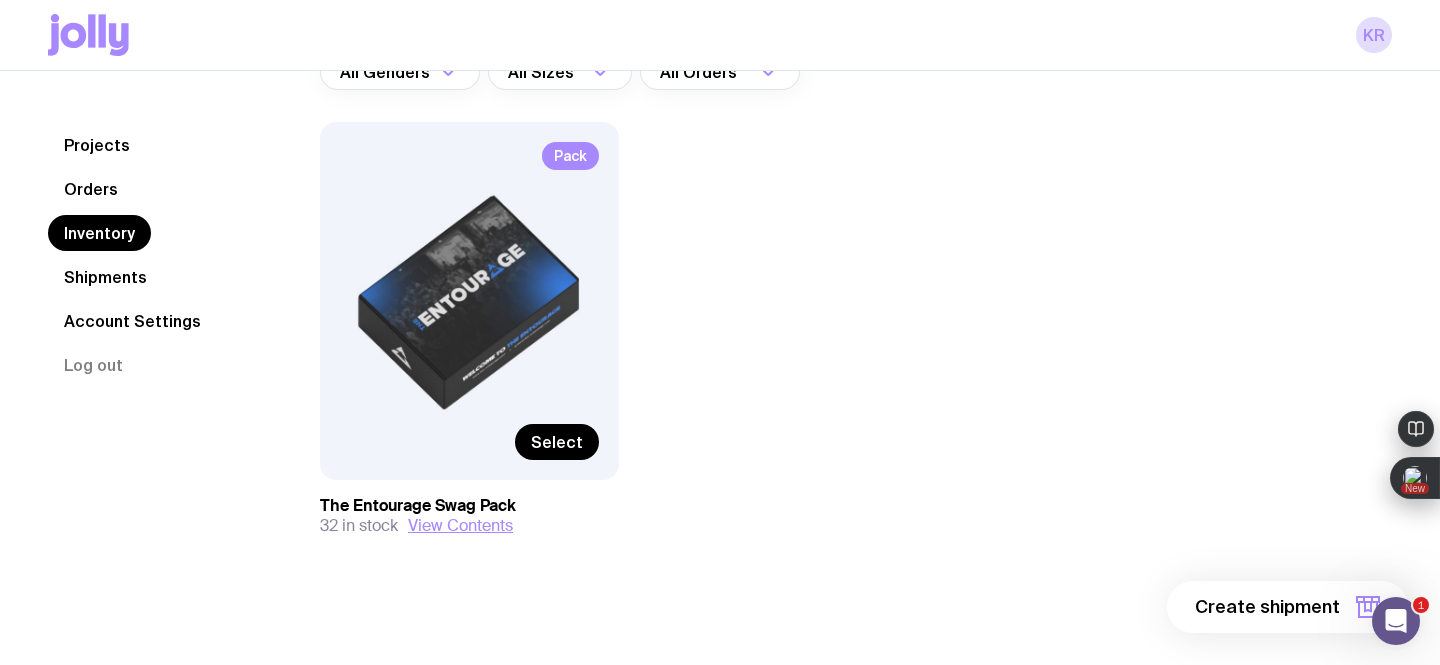 scroll, scrollTop: 200, scrollLeft: 0, axis: vertical 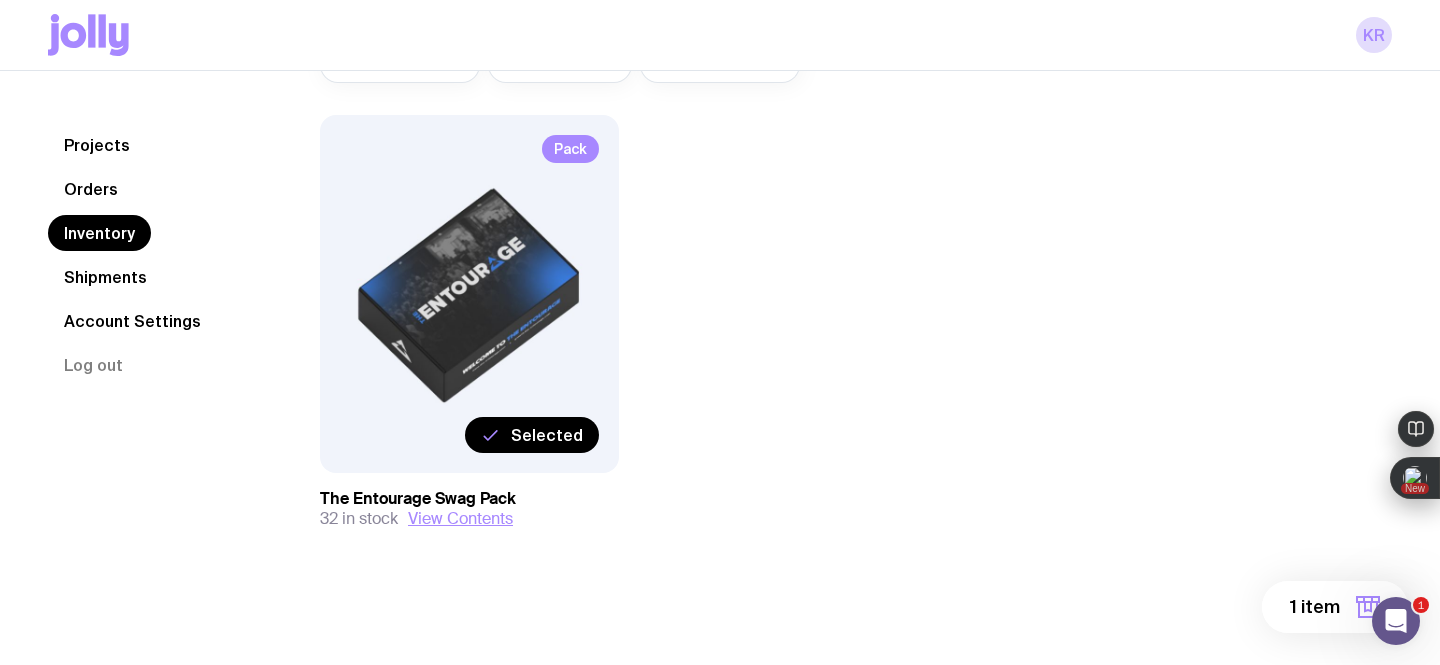 click on "1 item" 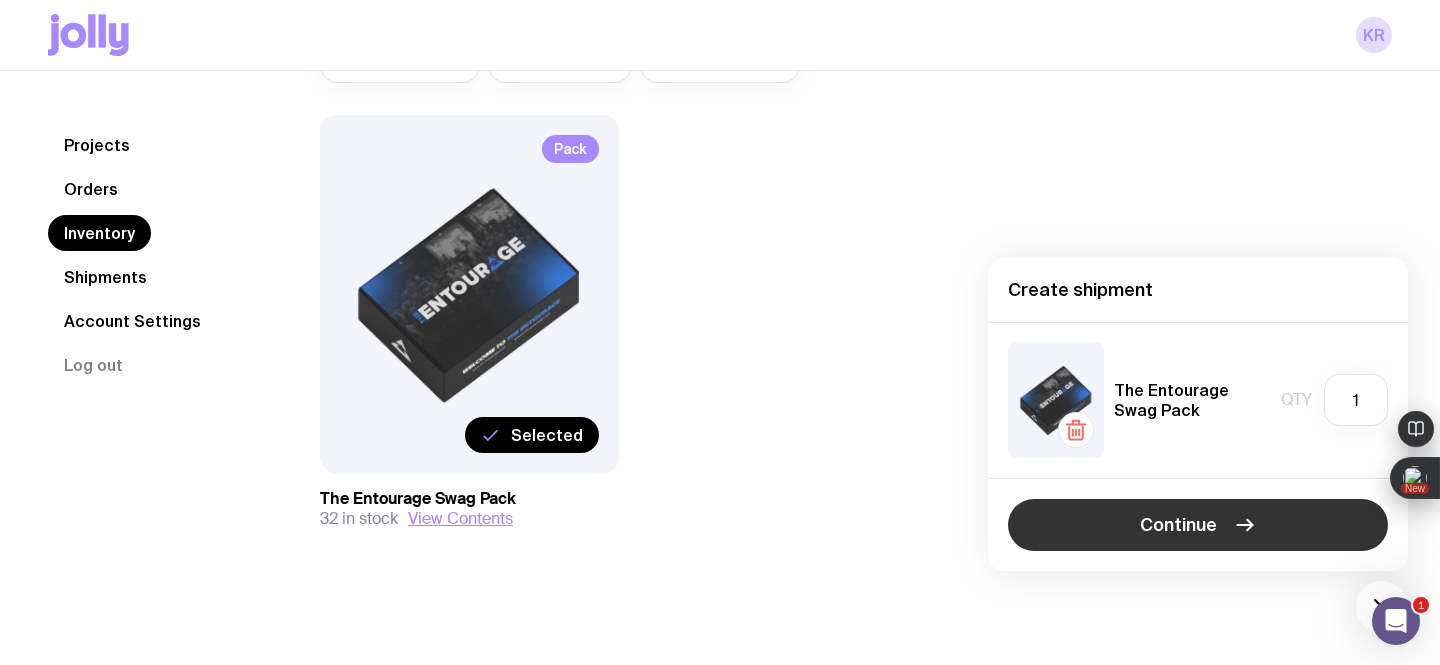 click on "Continue" 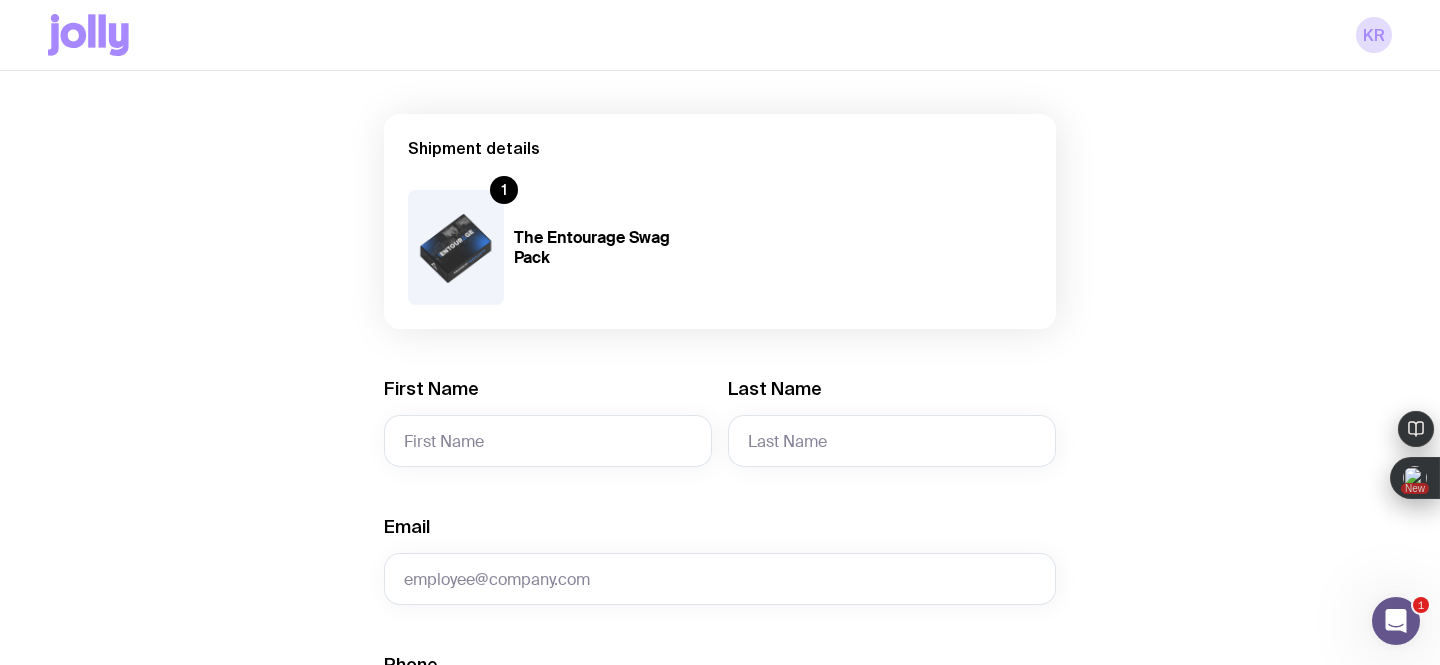 scroll, scrollTop: 200, scrollLeft: 0, axis: vertical 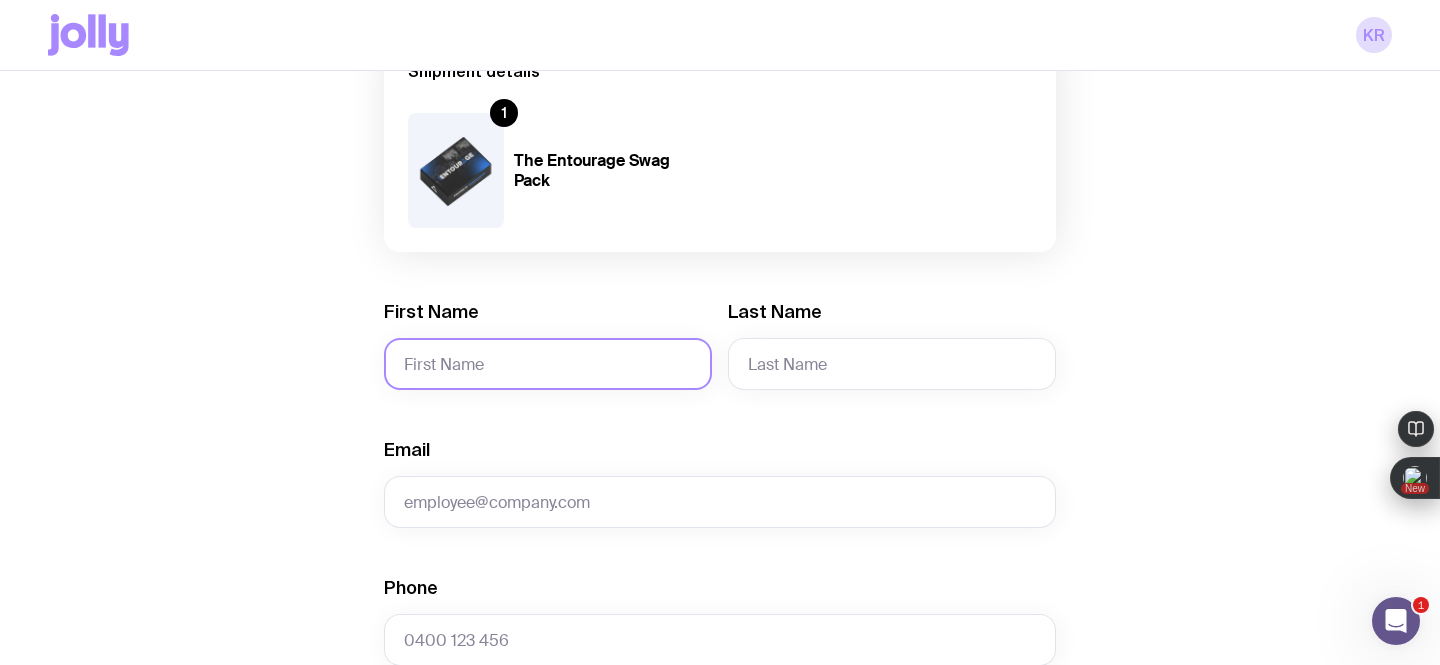click on "First Name" 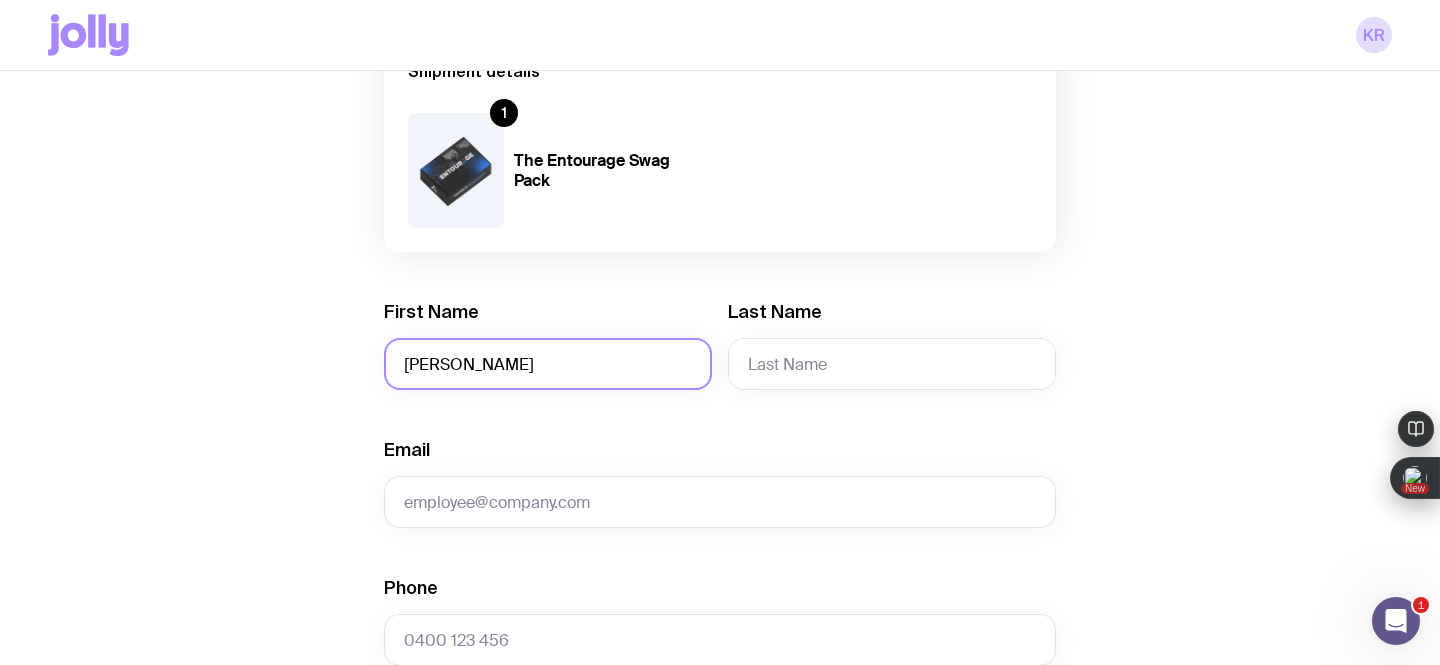 drag, startPoint x: 541, startPoint y: 372, endPoint x: 467, endPoint y: 366, distance: 74.24284 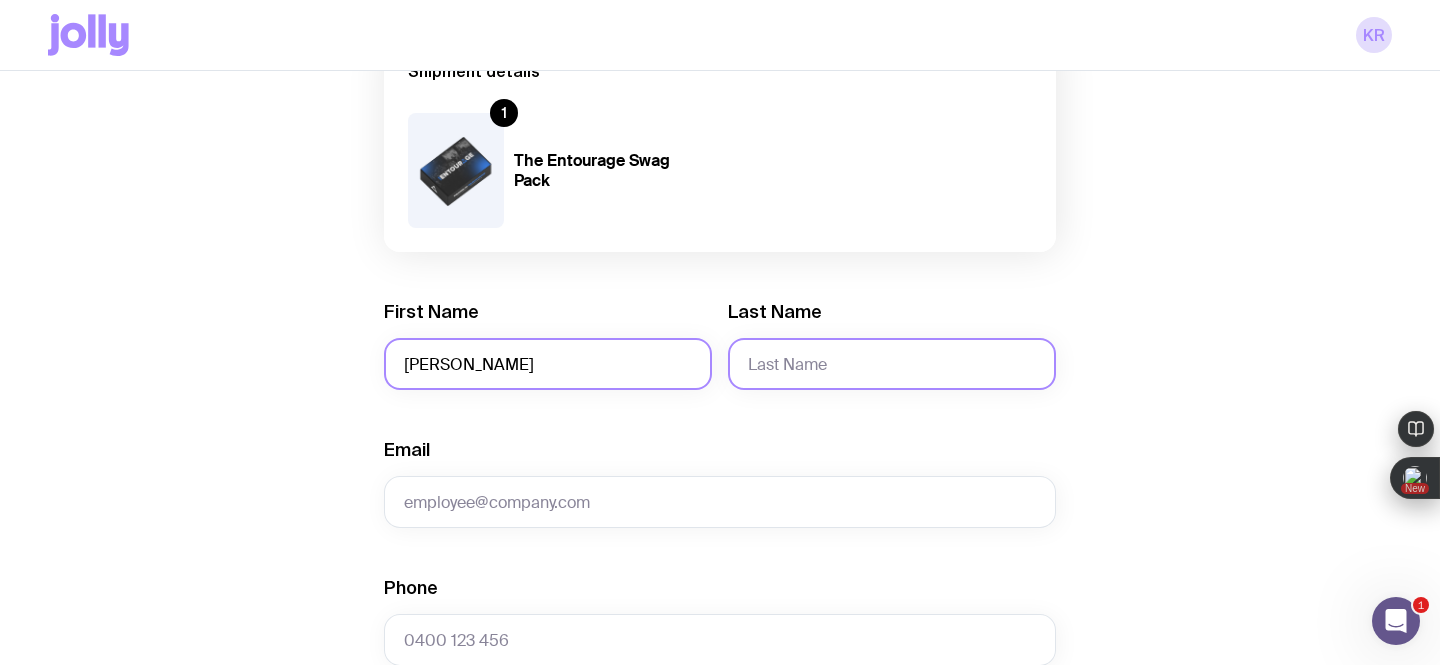 type on "[PERSON_NAME]" 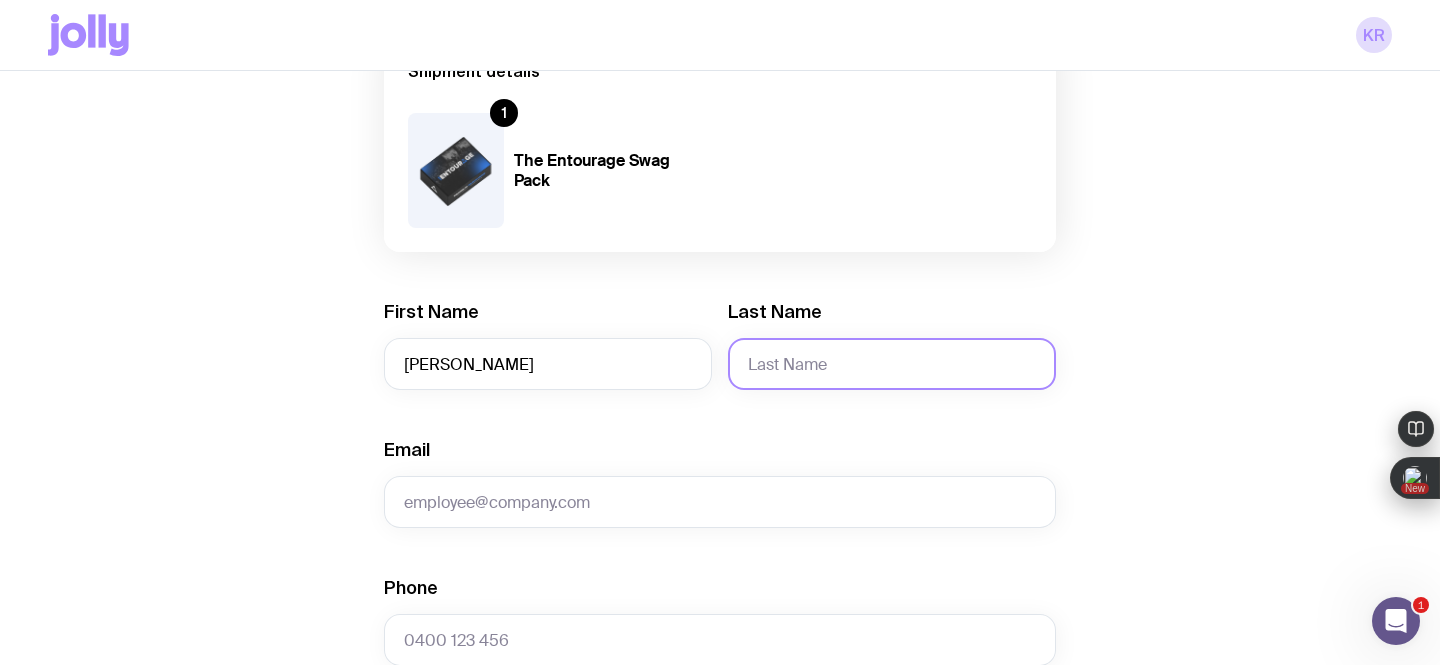 click on "Last Name" 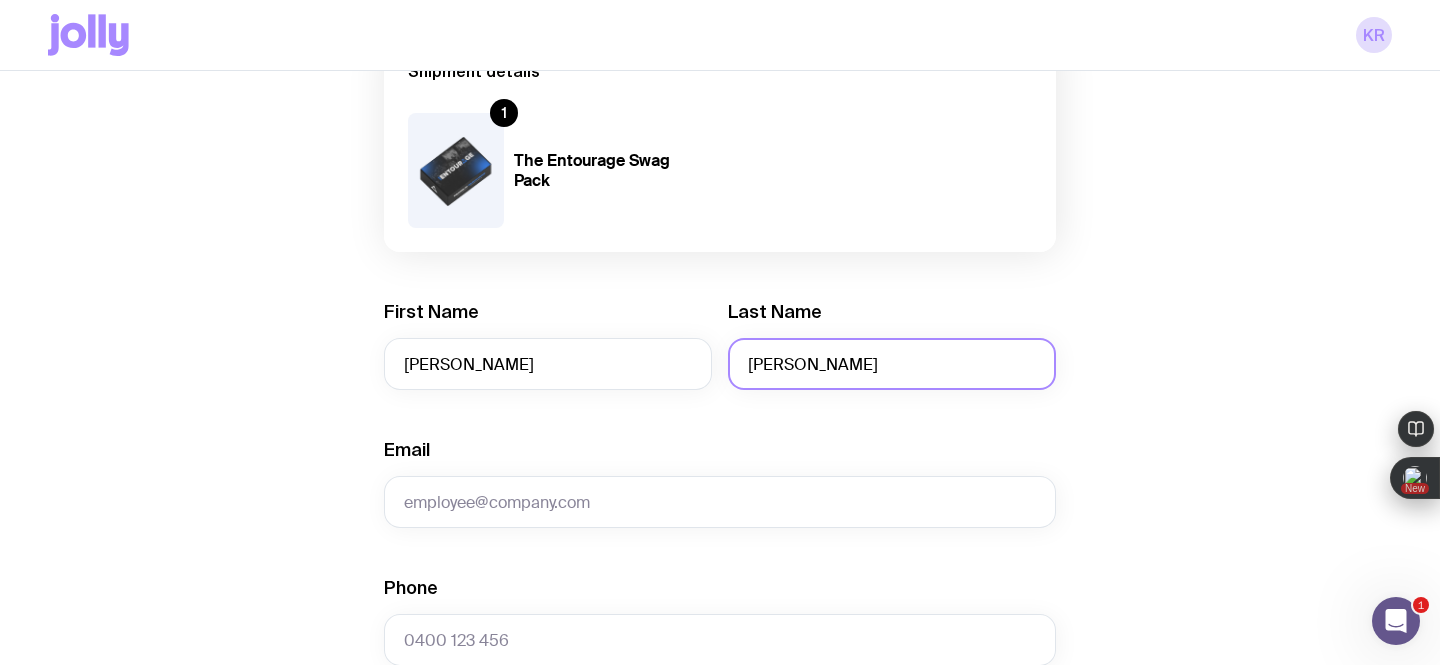 drag, startPoint x: 820, startPoint y: 366, endPoint x: 737, endPoint y: 367, distance: 83.00603 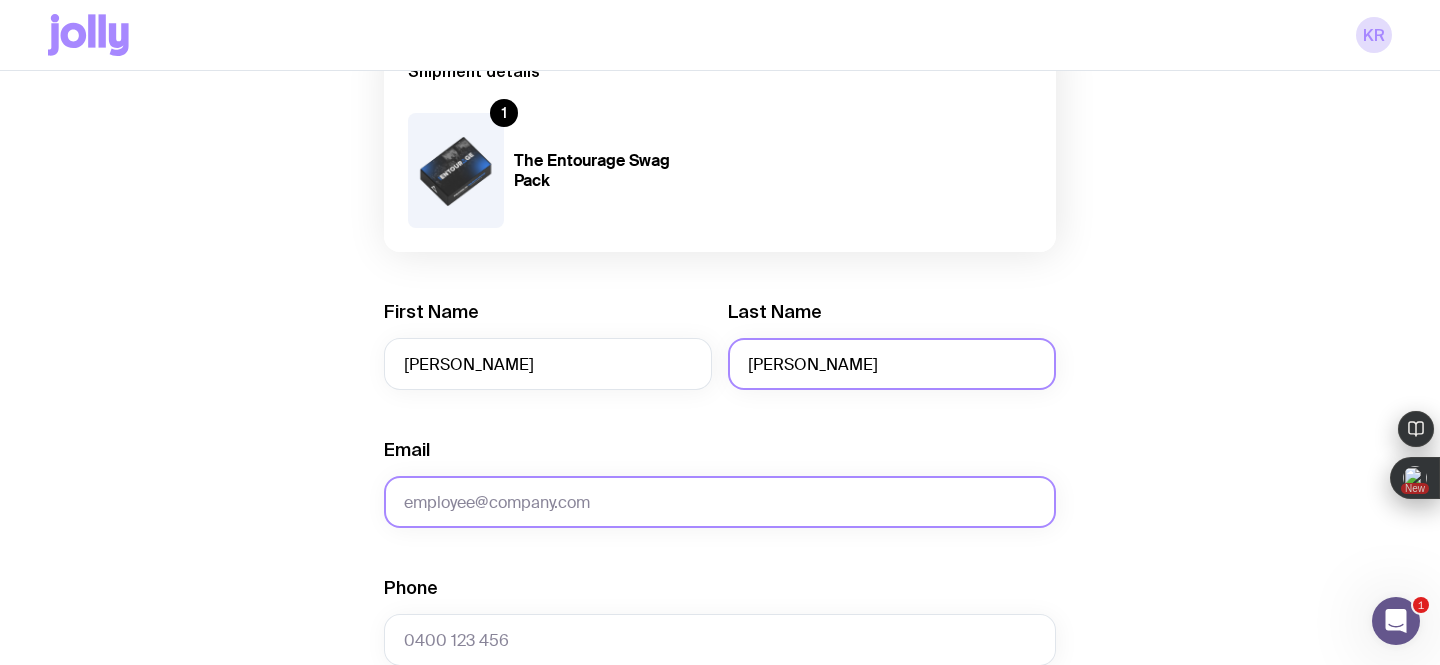 type on "[PERSON_NAME]" 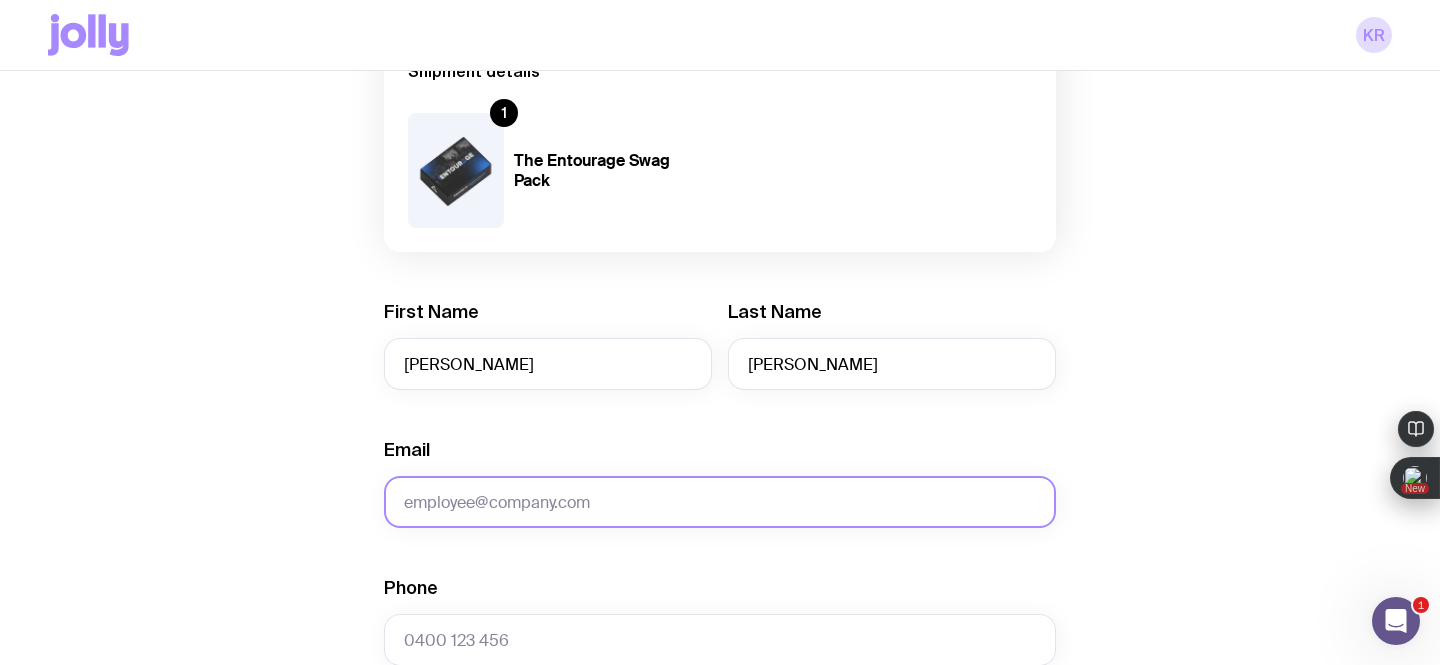 click on "Email" 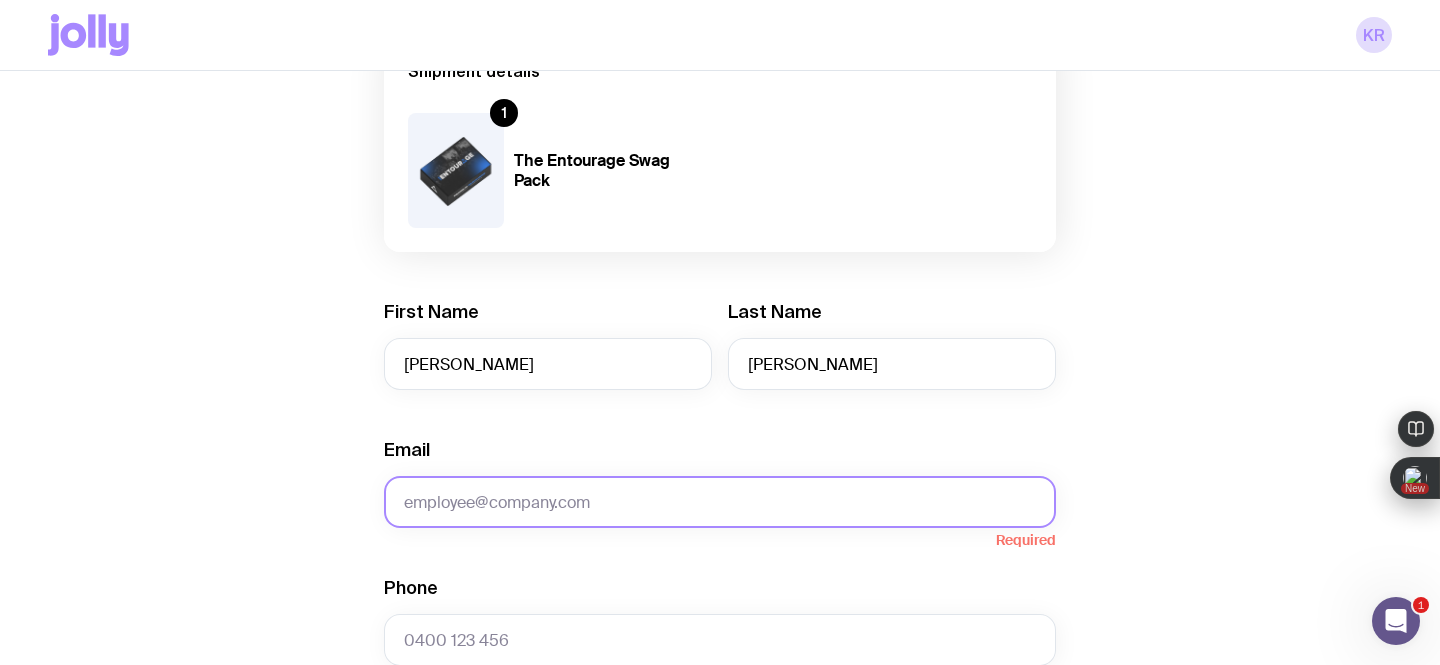 paste on "[PERSON_NAME][EMAIL_ADDRESS][DOMAIN_NAME]" 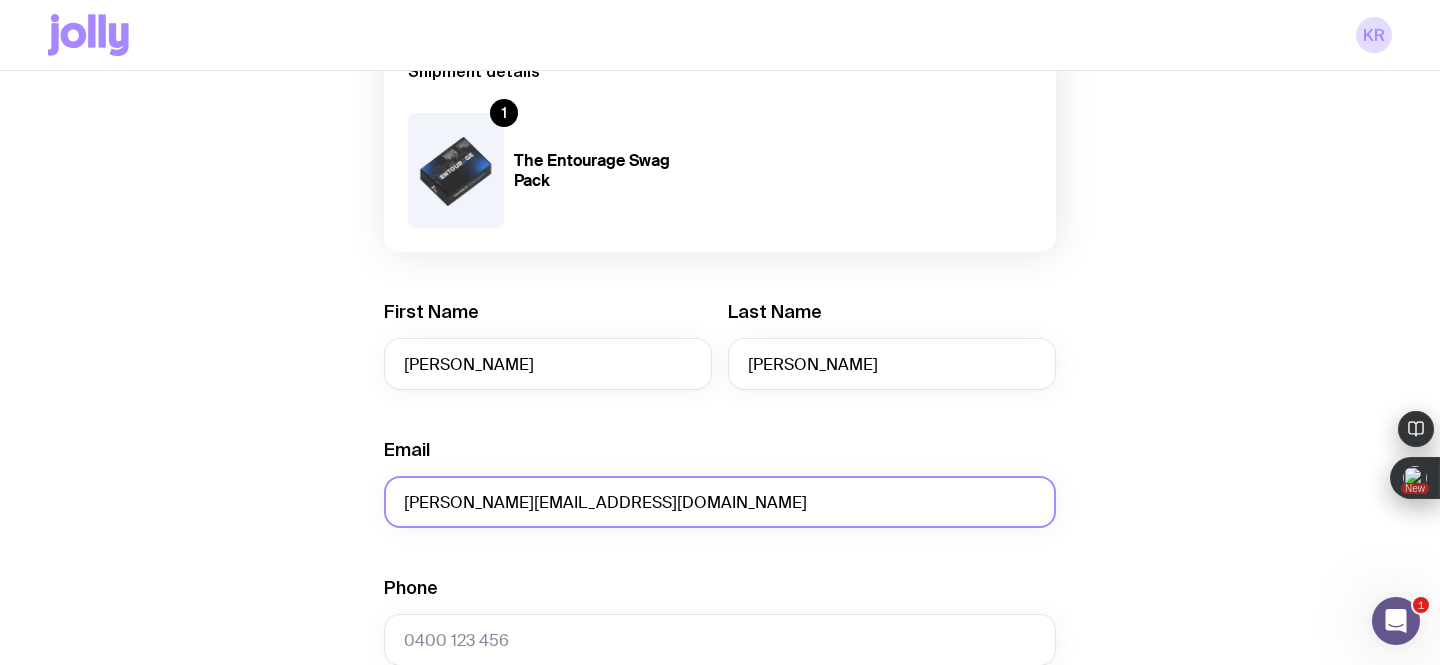 type on "[PERSON_NAME][EMAIL_ADDRESS][DOMAIN_NAME]" 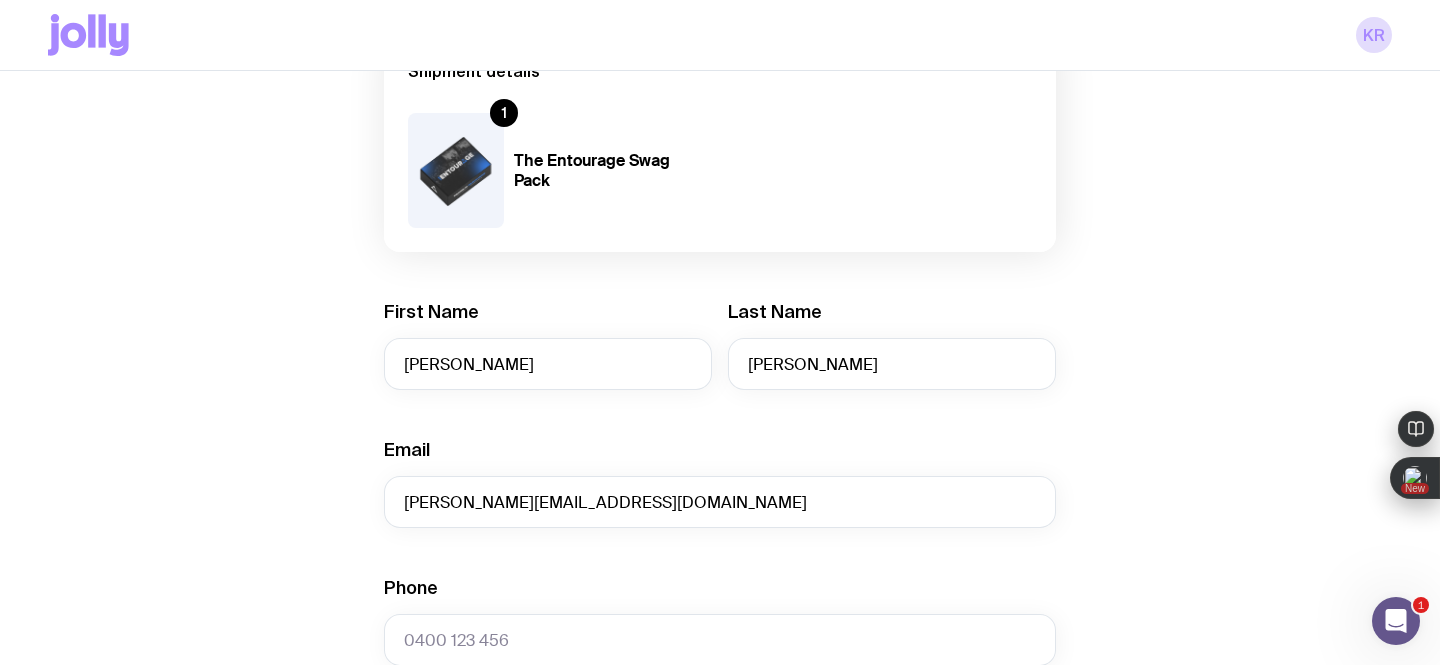 click on "Create shipment Shipment details 1 The Entourage Swag Pack First Name [PERSON_NAME] Last Name [PERSON_NAME] Email [PERSON_NAME][EMAIL_ADDRESS][DOMAIN_NAME] Phone Company Address  Sending to lots of addresses?  ACT Loading... Australia Loading...  We’re unable to deliver to PO Boxes. Please use a street address so your shipment arrives without a hitch.  Payment Details  Shipping costs will be invoiced to your account at the end of each month.  Create shipment  Cancel" 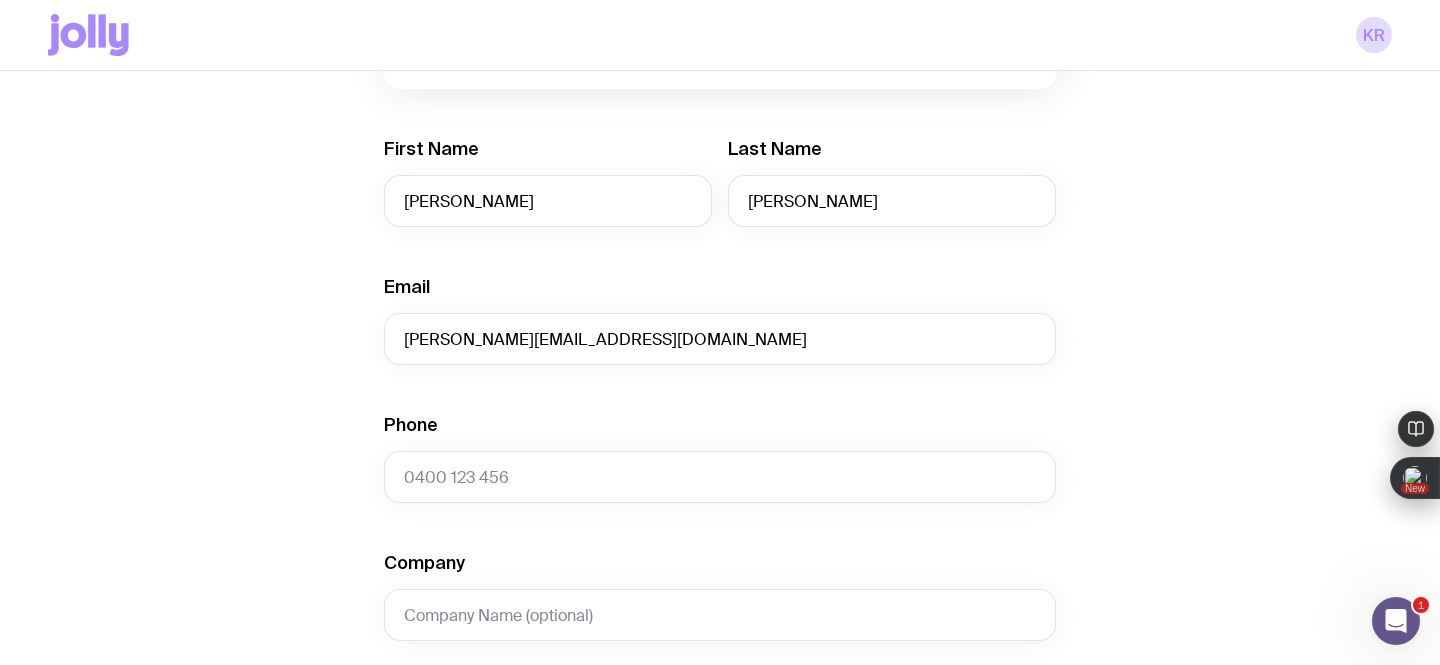 scroll, scrollTop: 404, scrollLeft: 0, axis: vertical 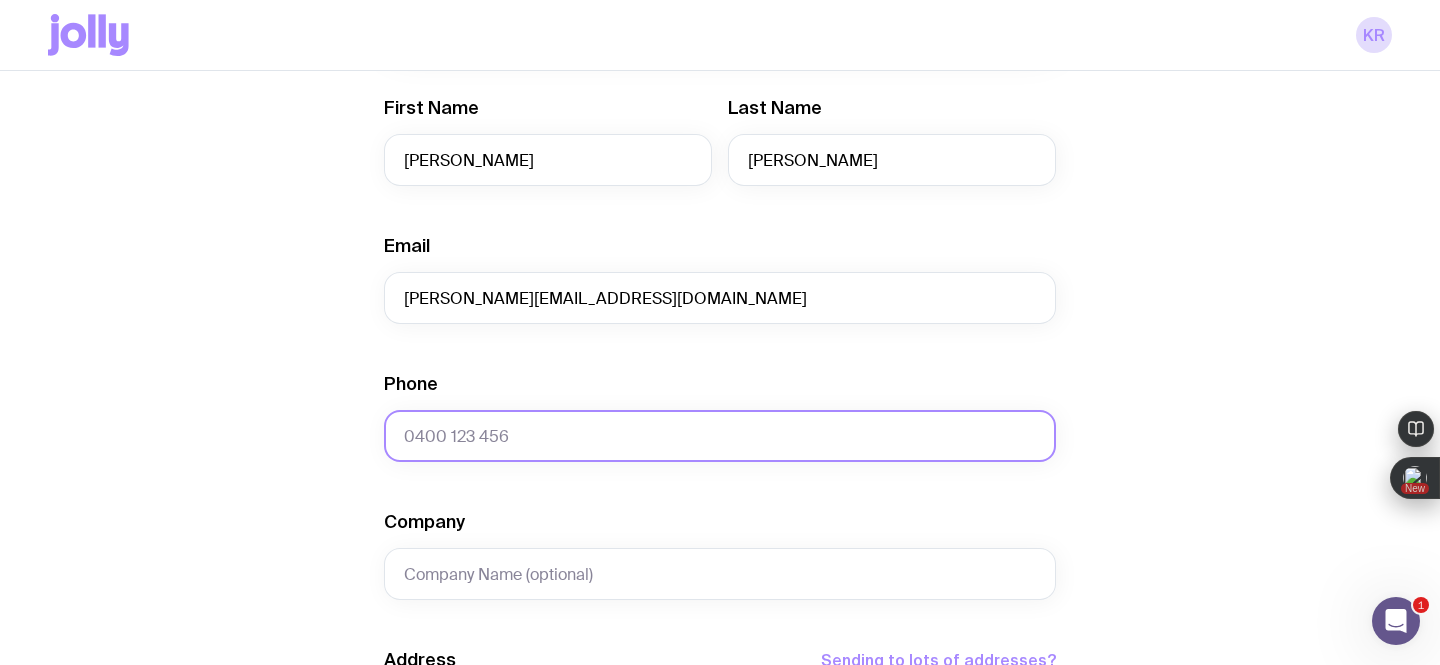 click on "Phone" 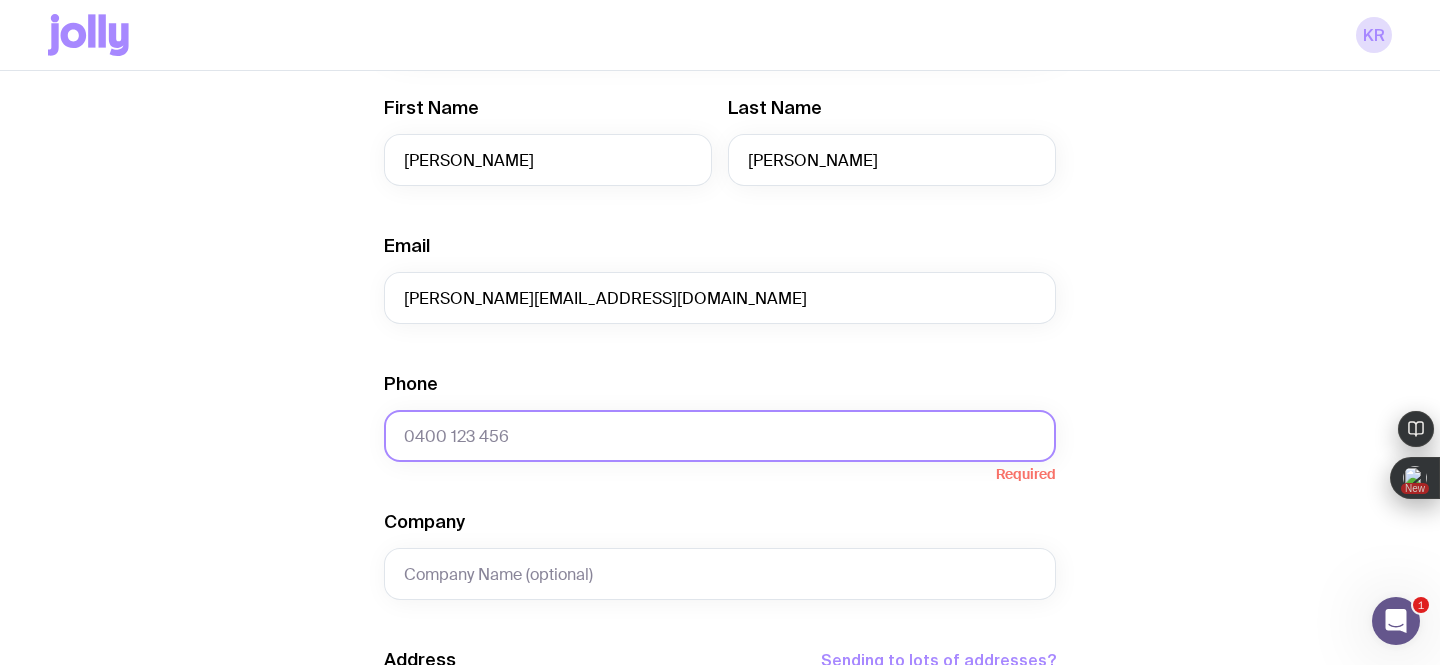 paste on "[PHONE_NUMBER]" 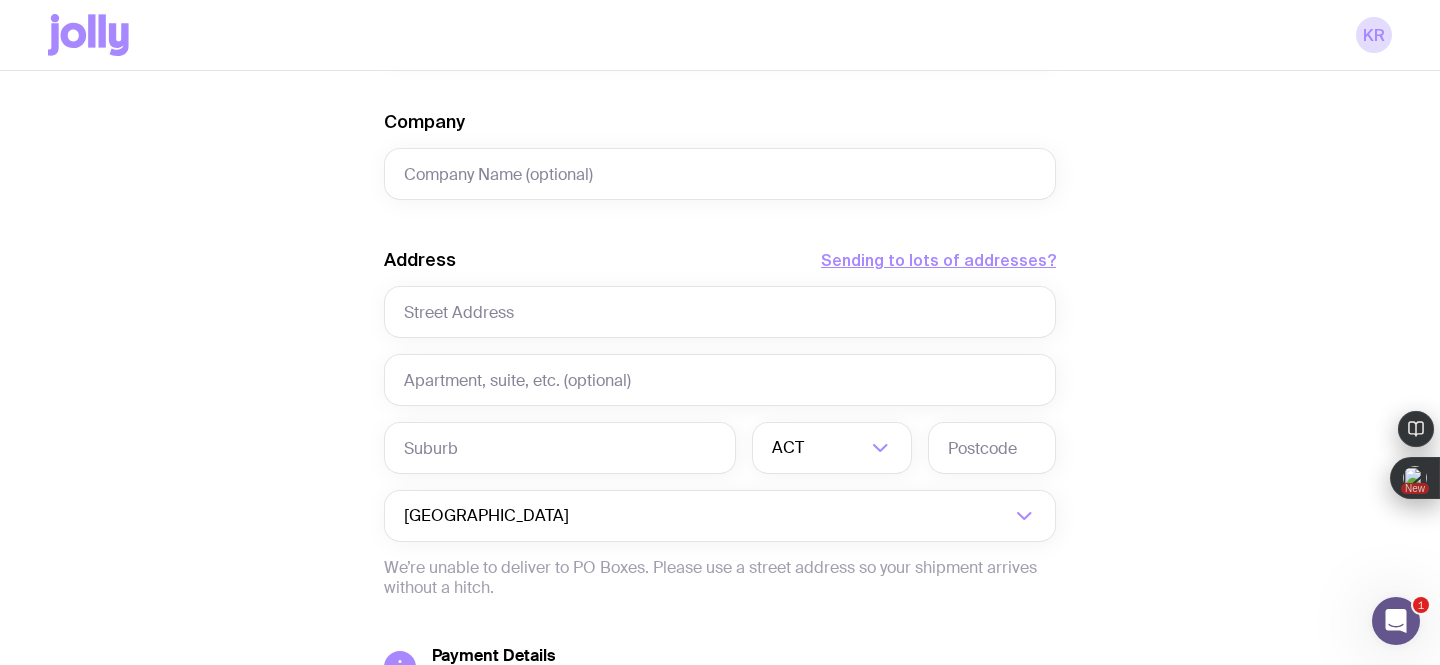 scroll, scrollTop: 808, scrollLeft: 0, axis: vertical 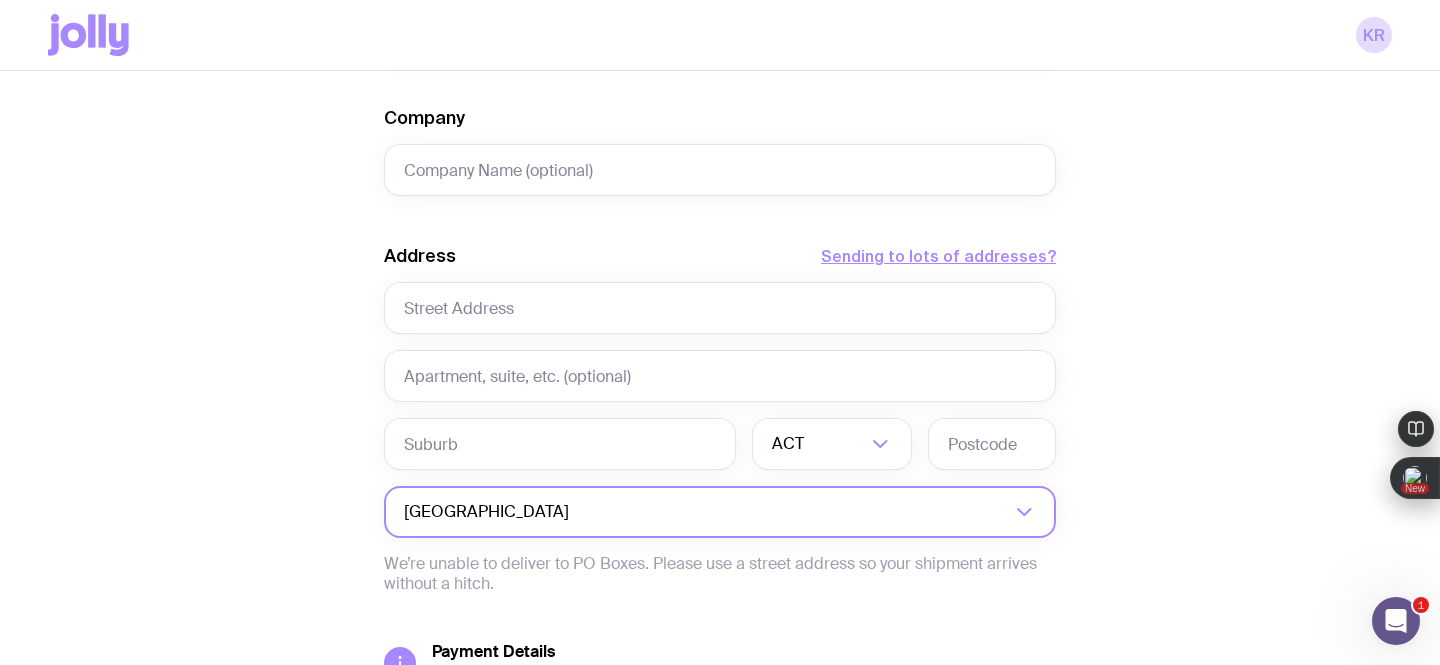 type on "[PHONE_NUMBER]" 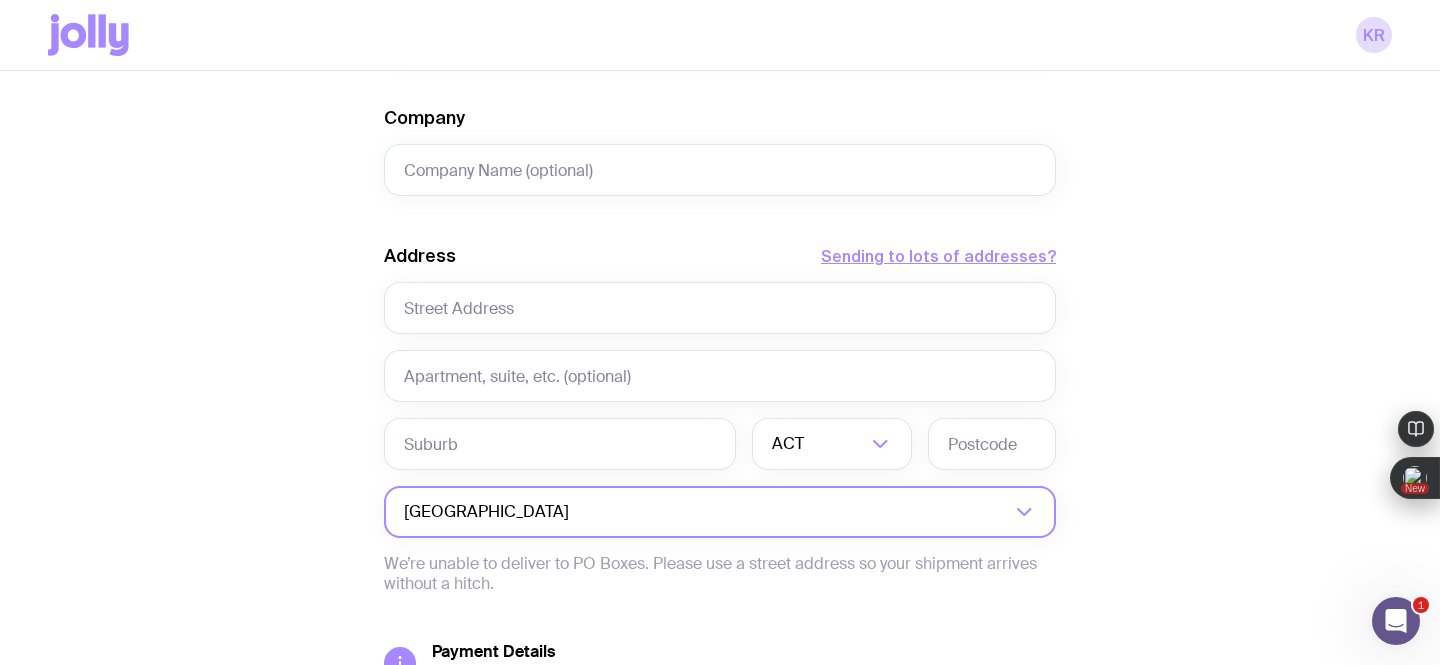 click on "[GEOGRAPHIC_DATA]" at bounding box center (698, 512) 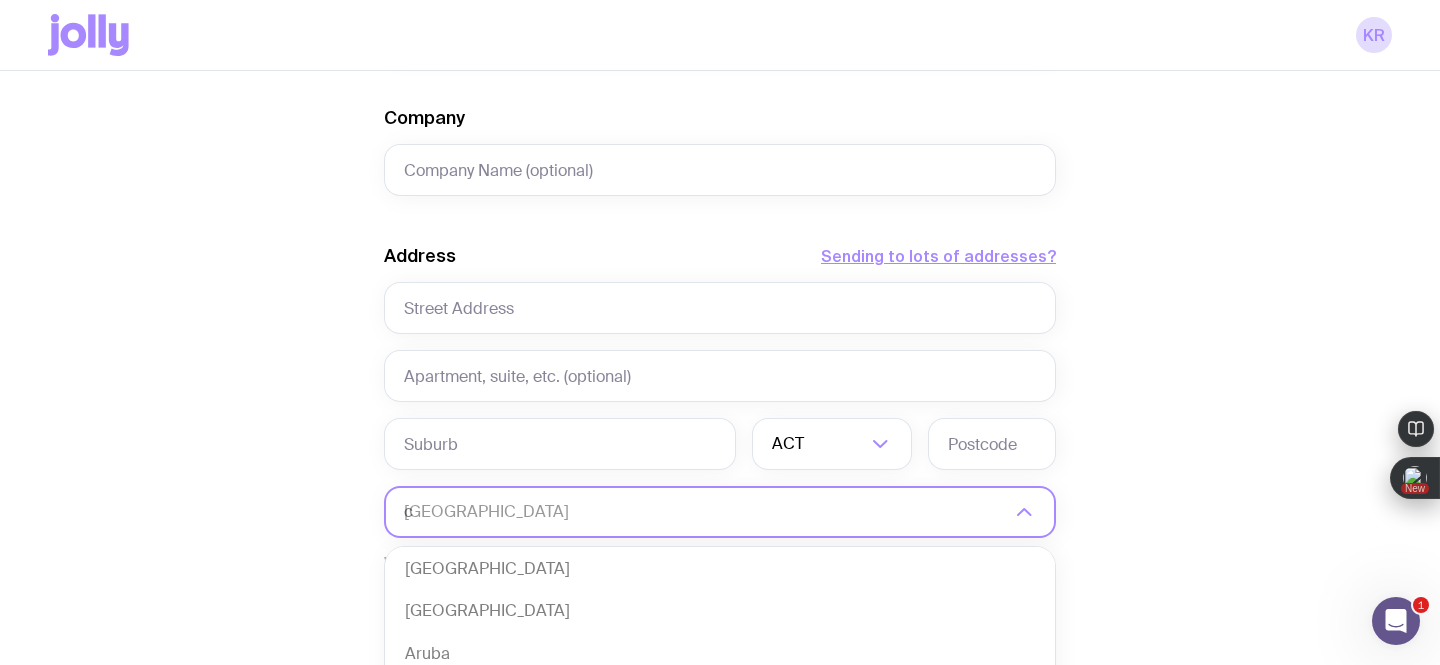 scroll, scrollTop: 5, scrollLeft: 0, axis: vertical 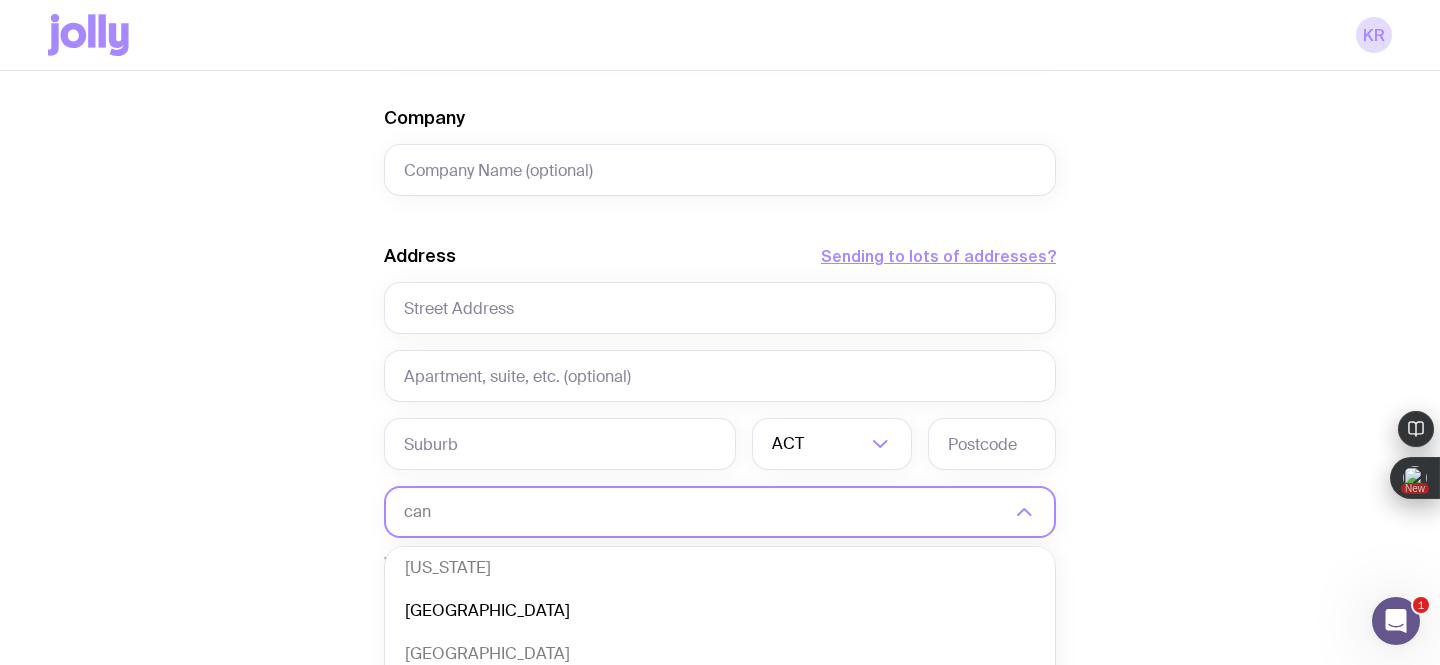 click on "[GEOGRAPHIC_DATA]" 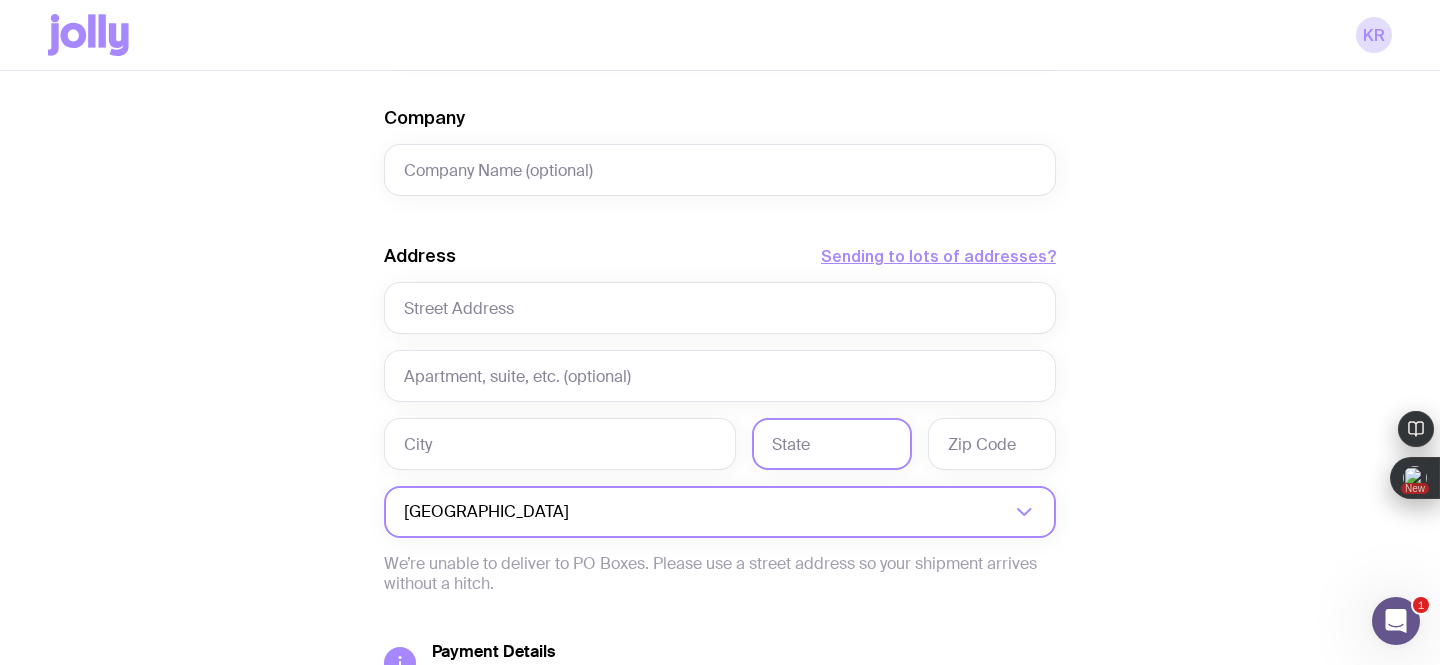 click 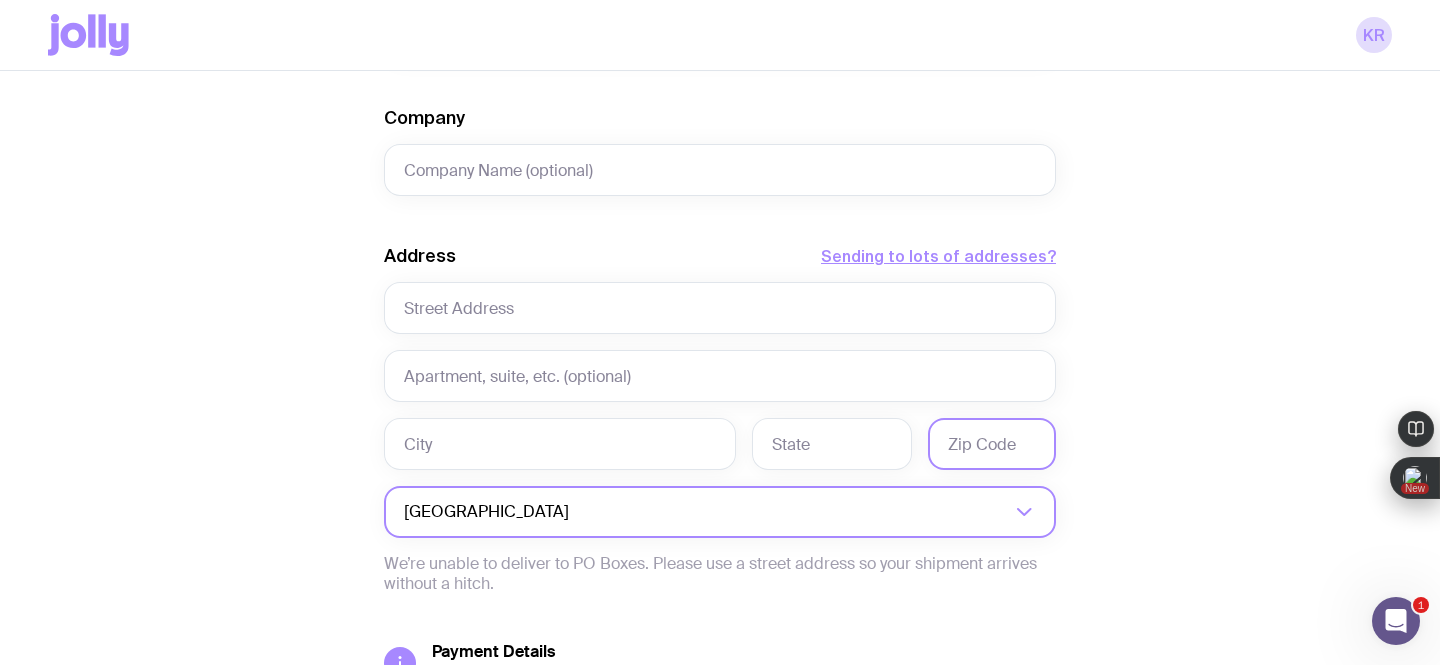 click 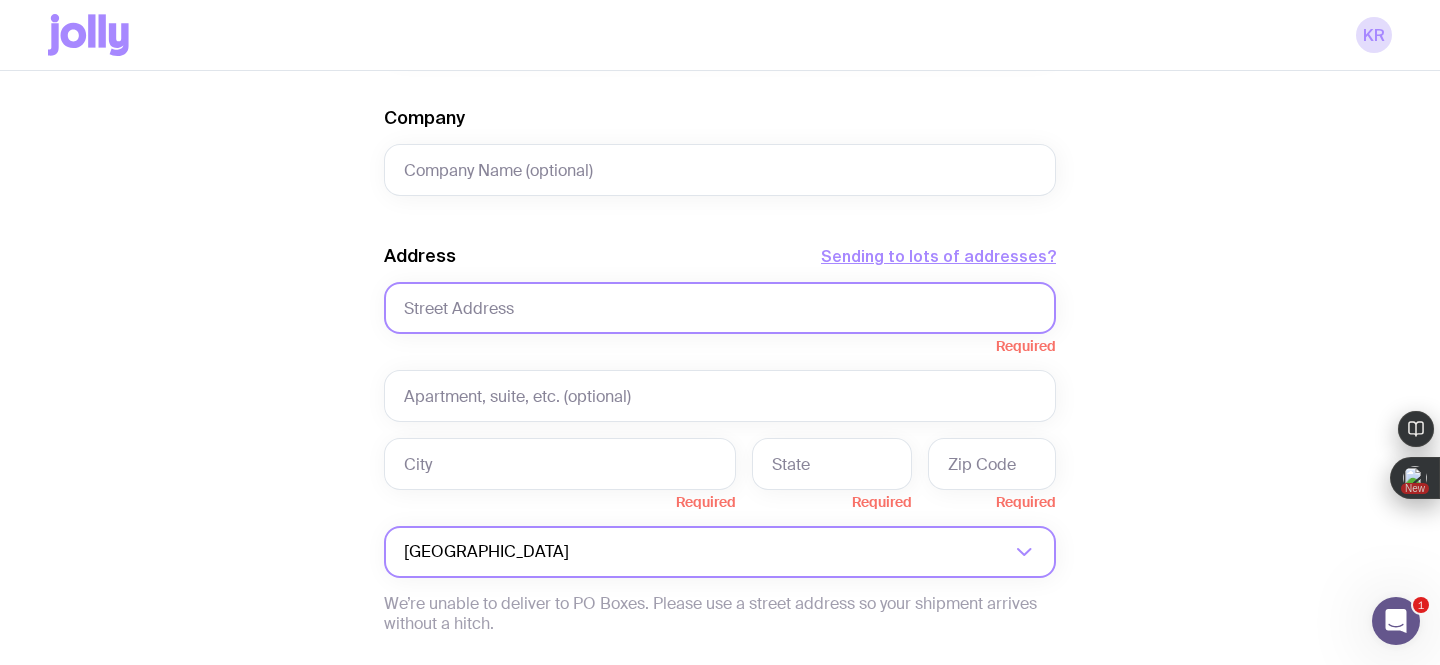 click 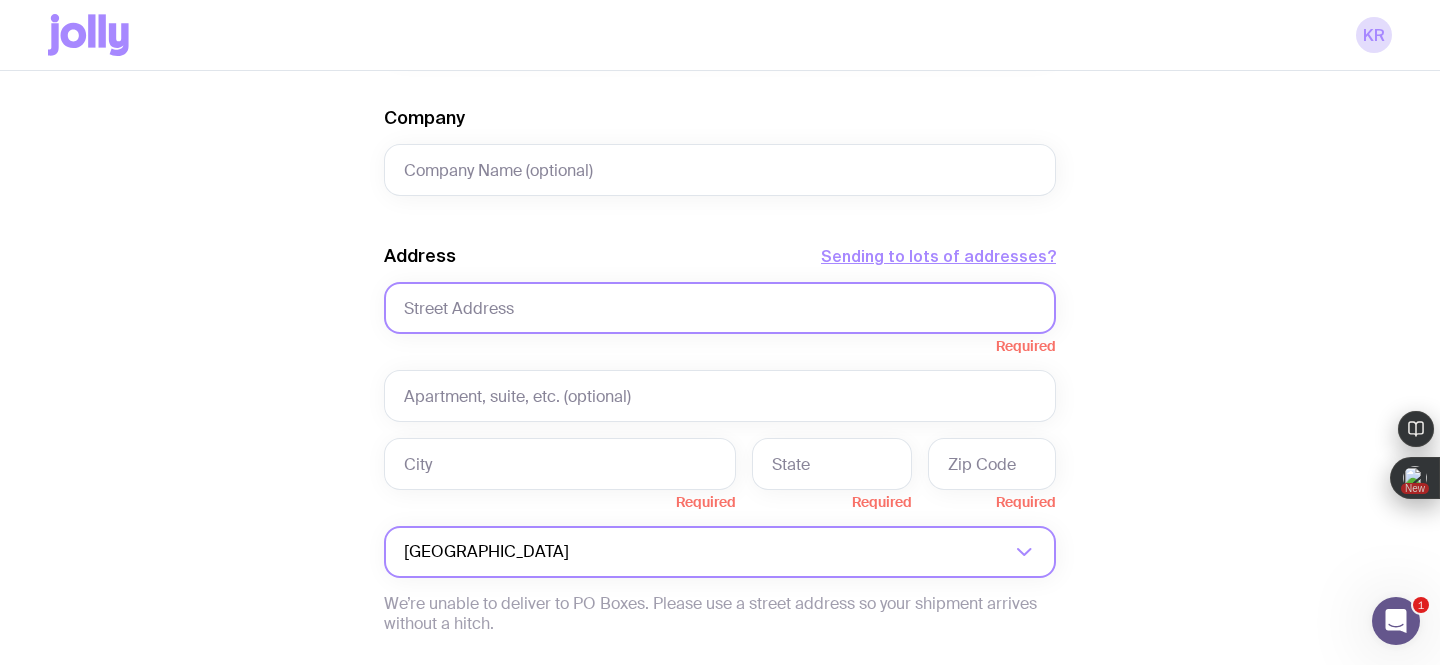click 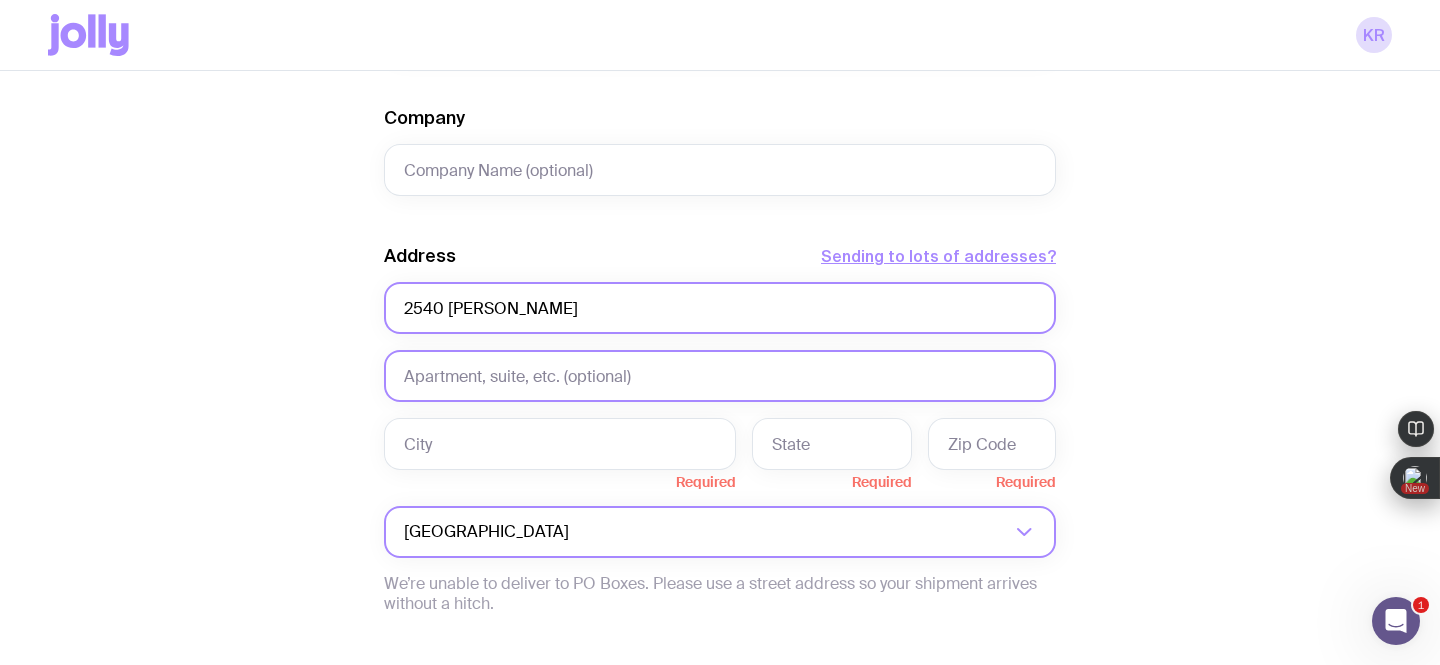 type on "2540 [PERSON_NAME]" 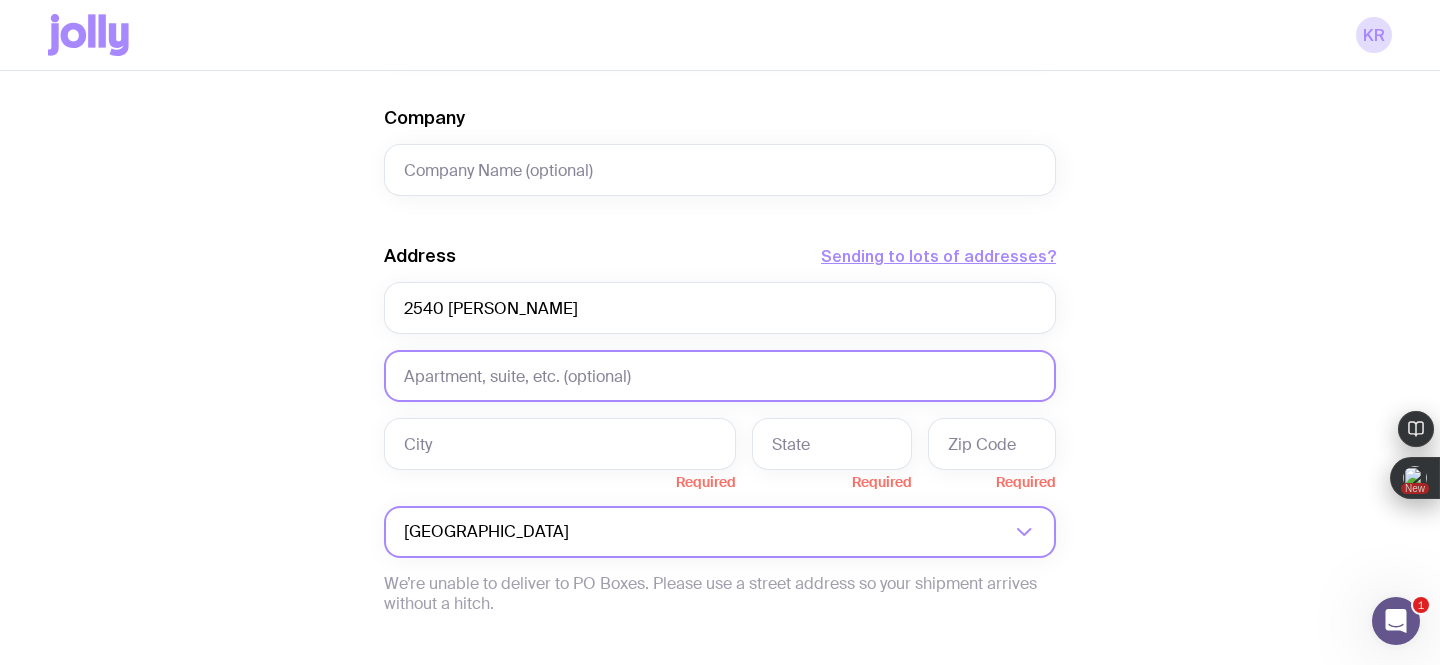 click 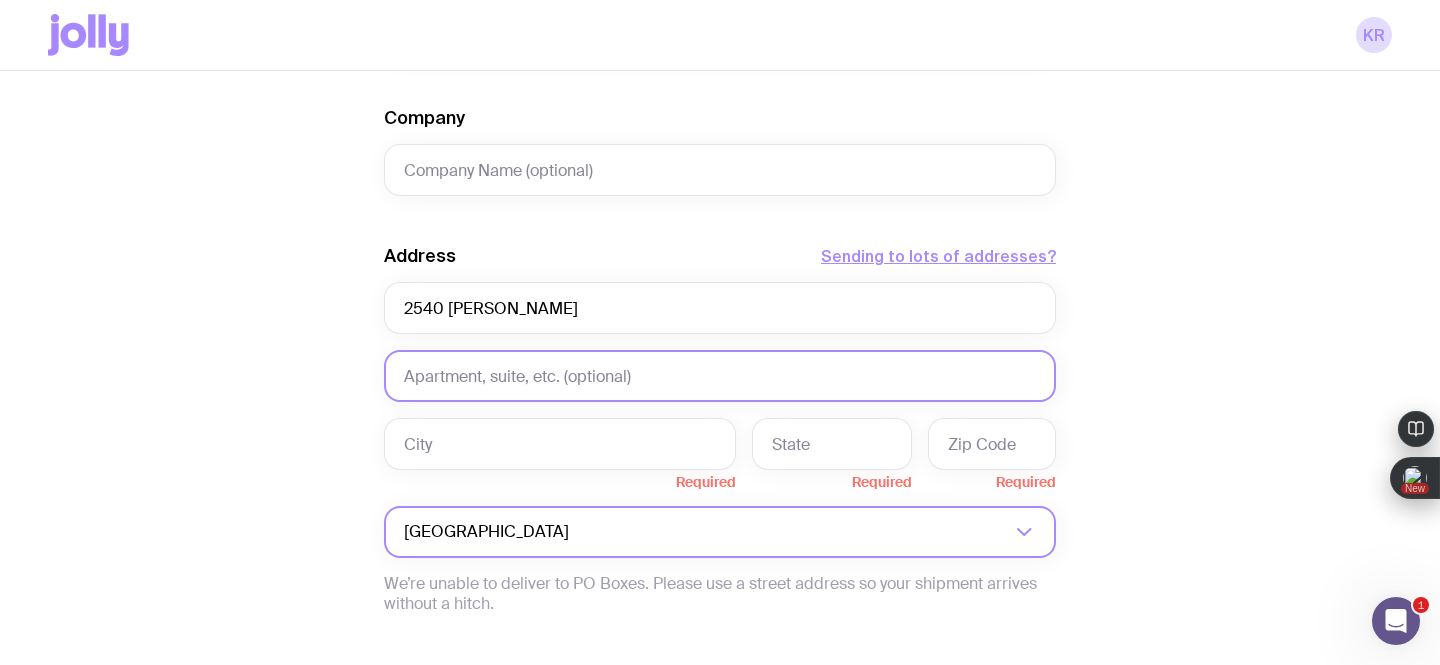 paste on "Suite 804 A" 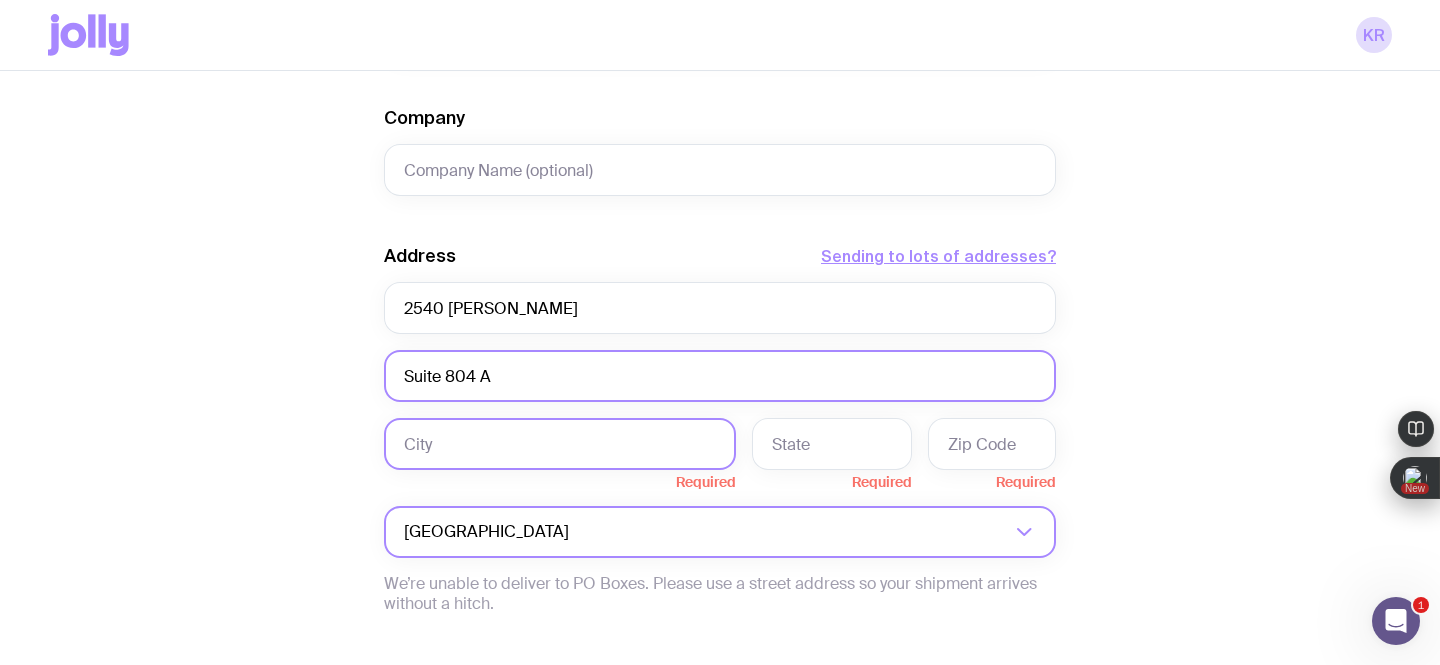 type on "Suite 804 A" 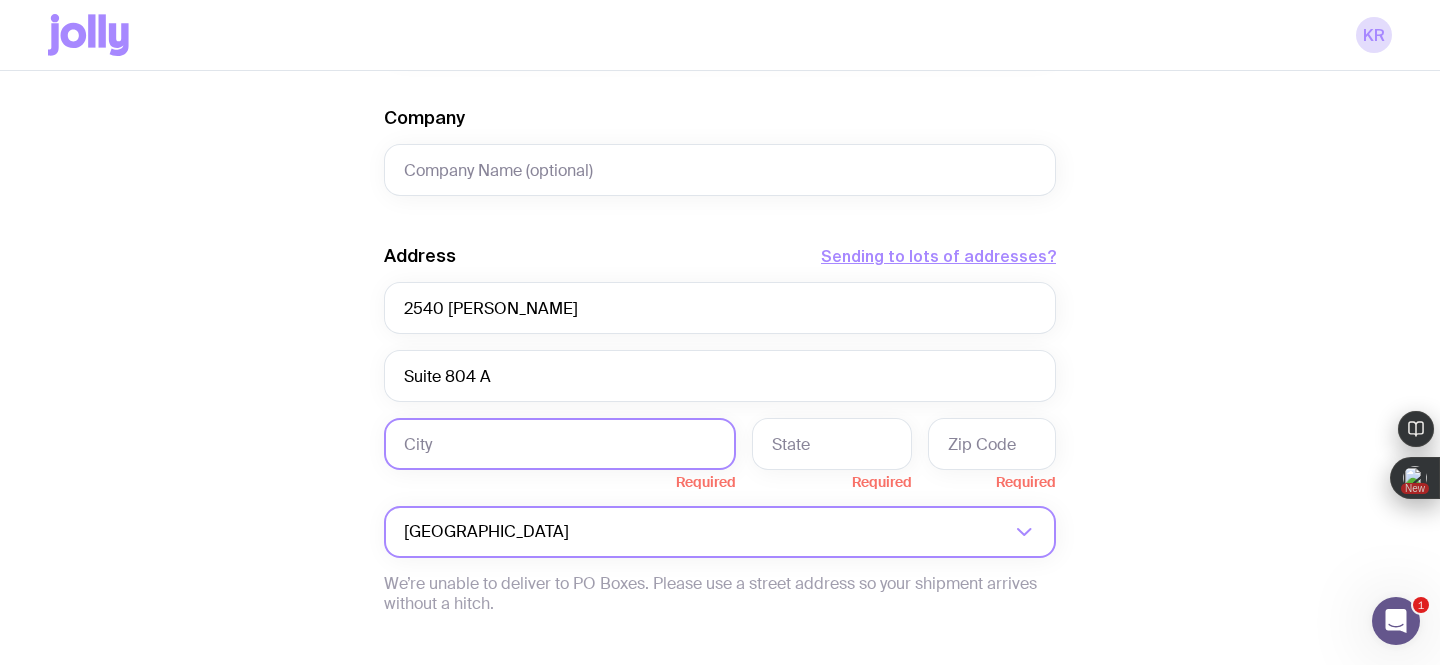 click 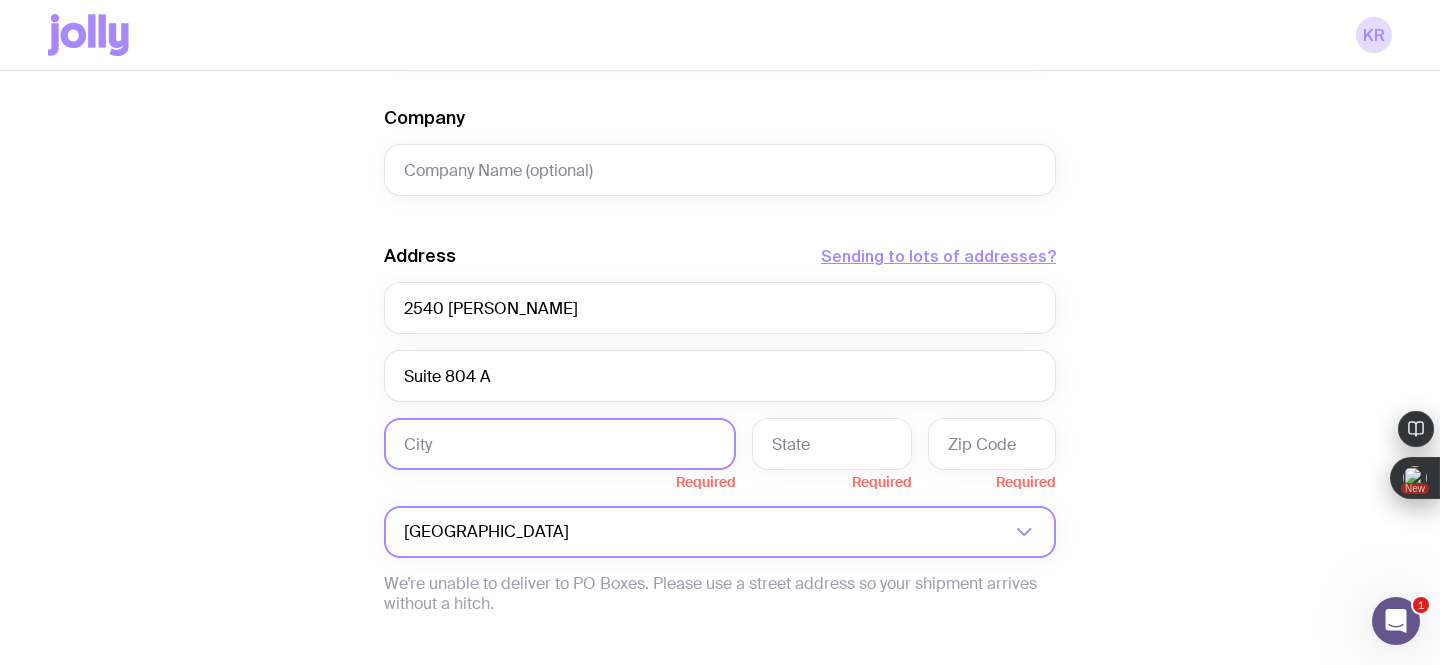 paste on "[GEOGRAPHIC_DATA]" 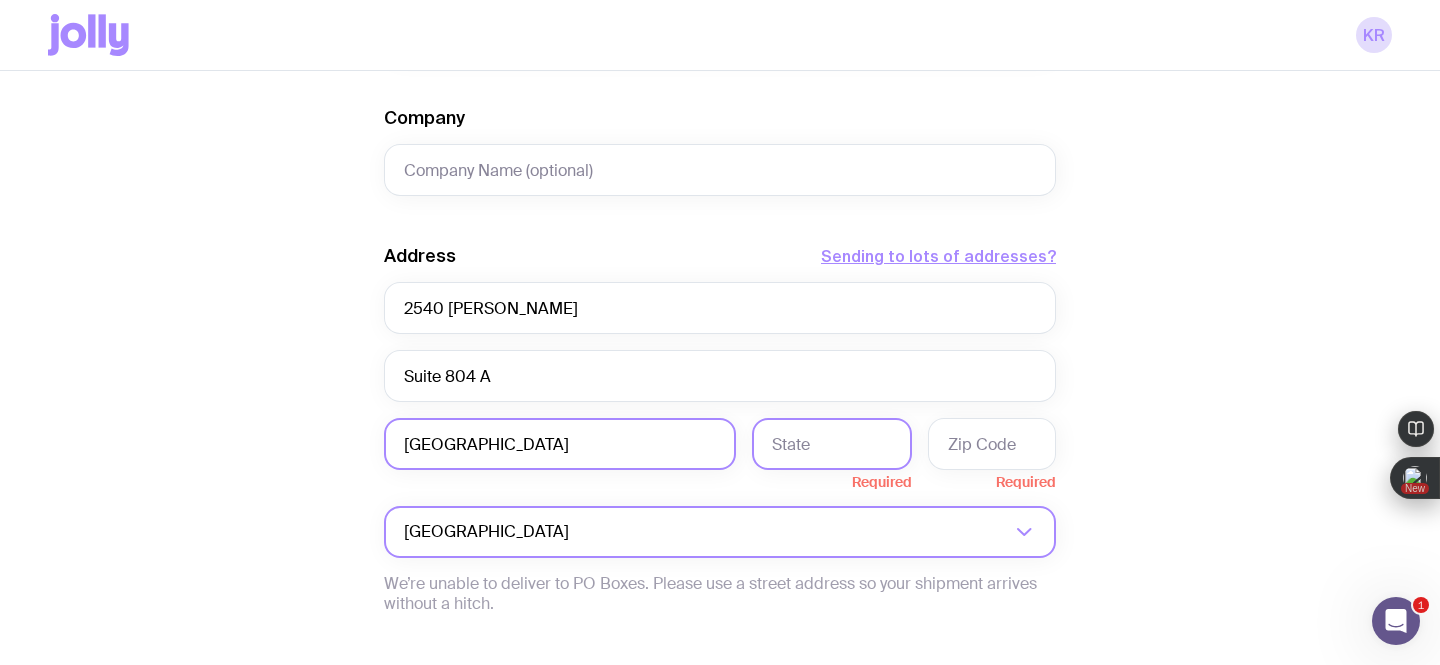 type on "[GEOGRAPHIC_DATA]" 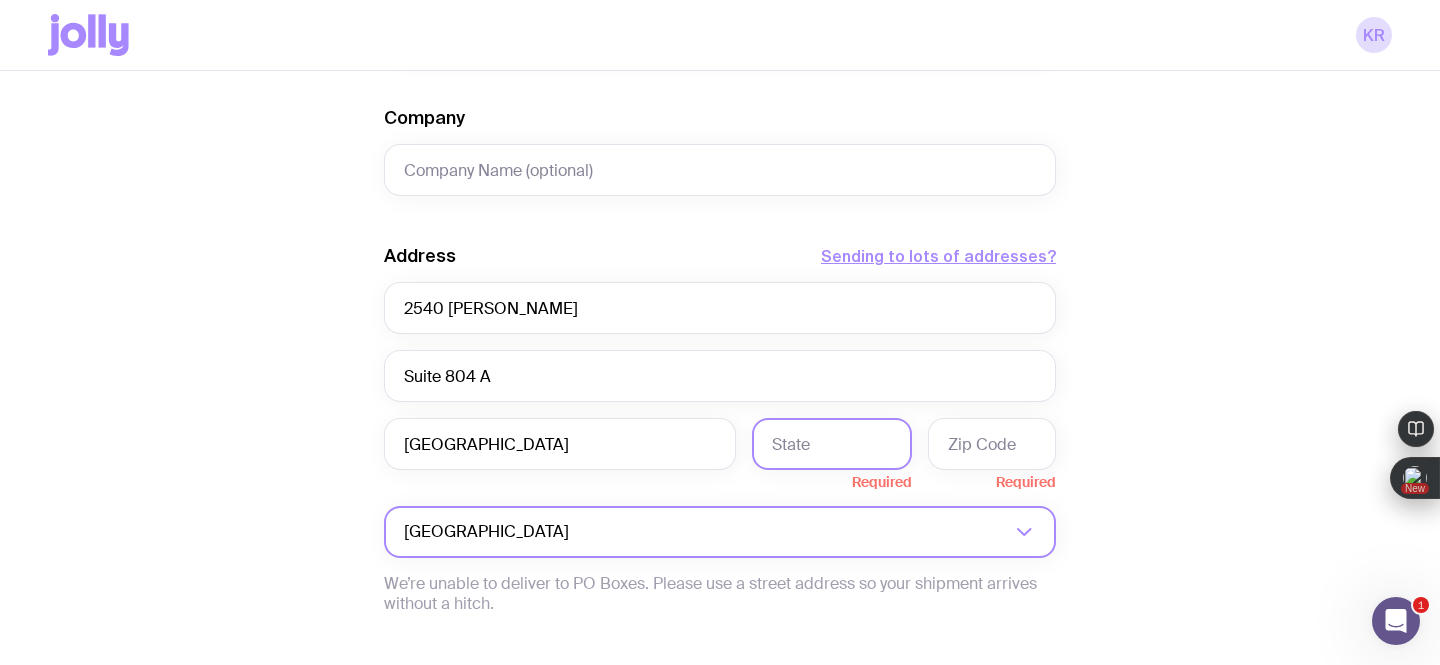 click 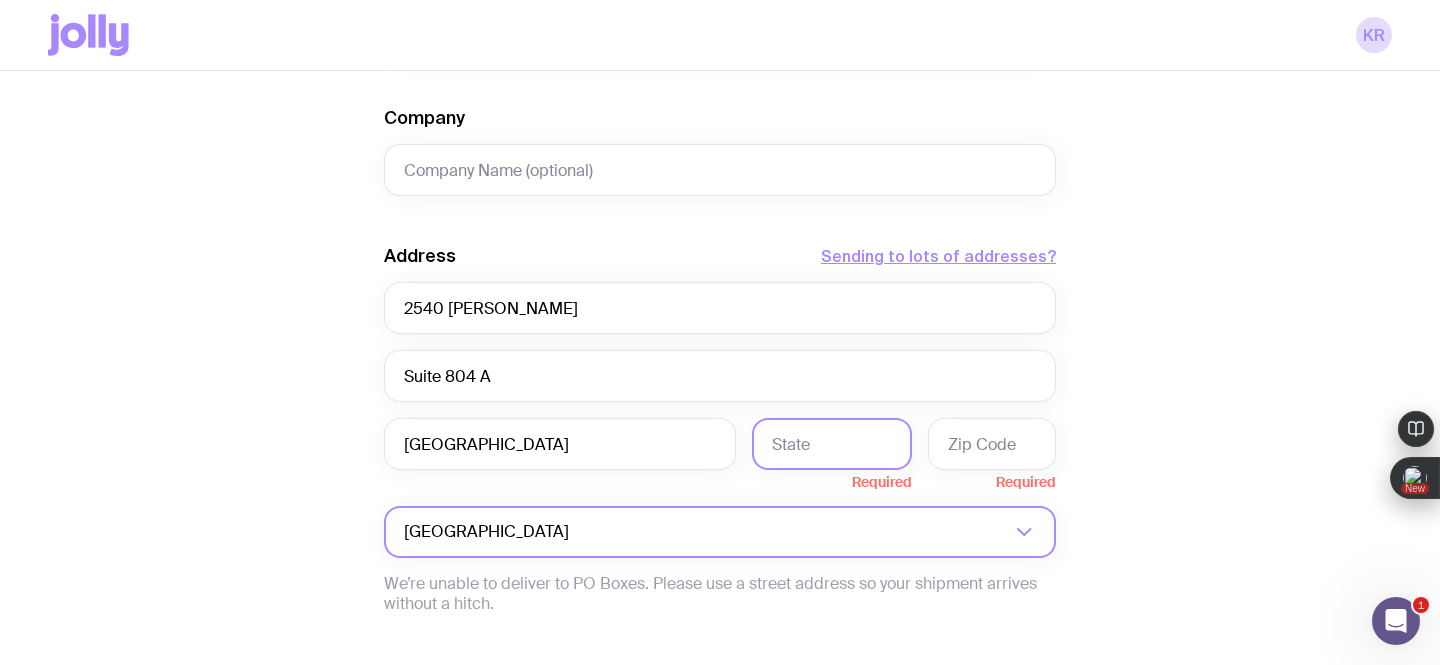 paste on "[GEOGRAPHIC_DATA]" 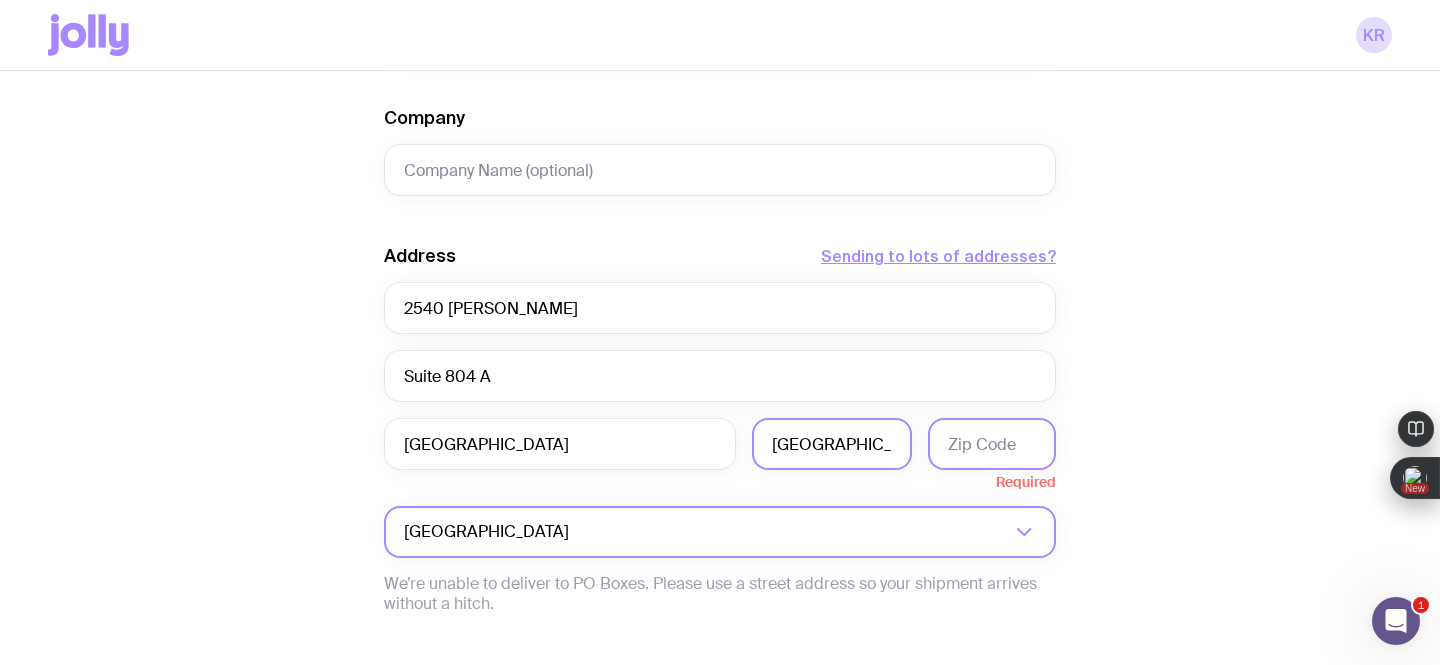 type on "[GEOGRAPHIC_DATA]" 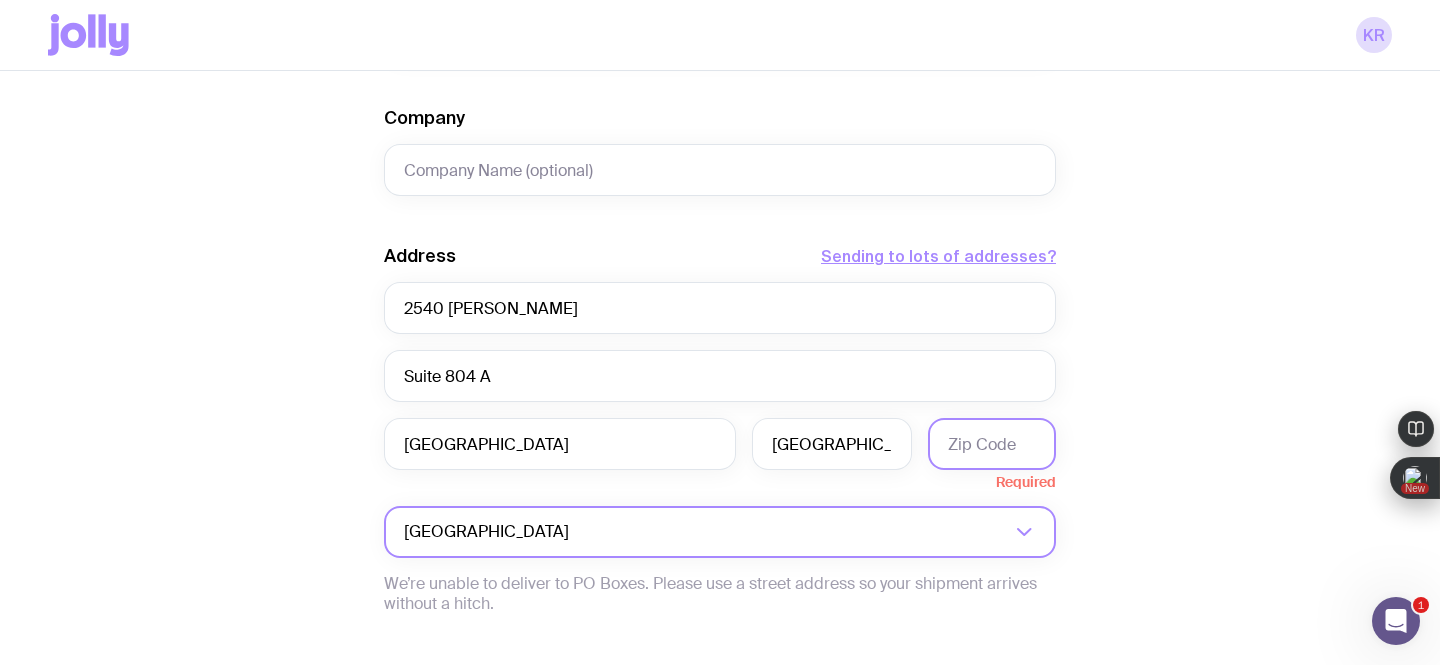 click on "Required" at bounding box center [992, 454] 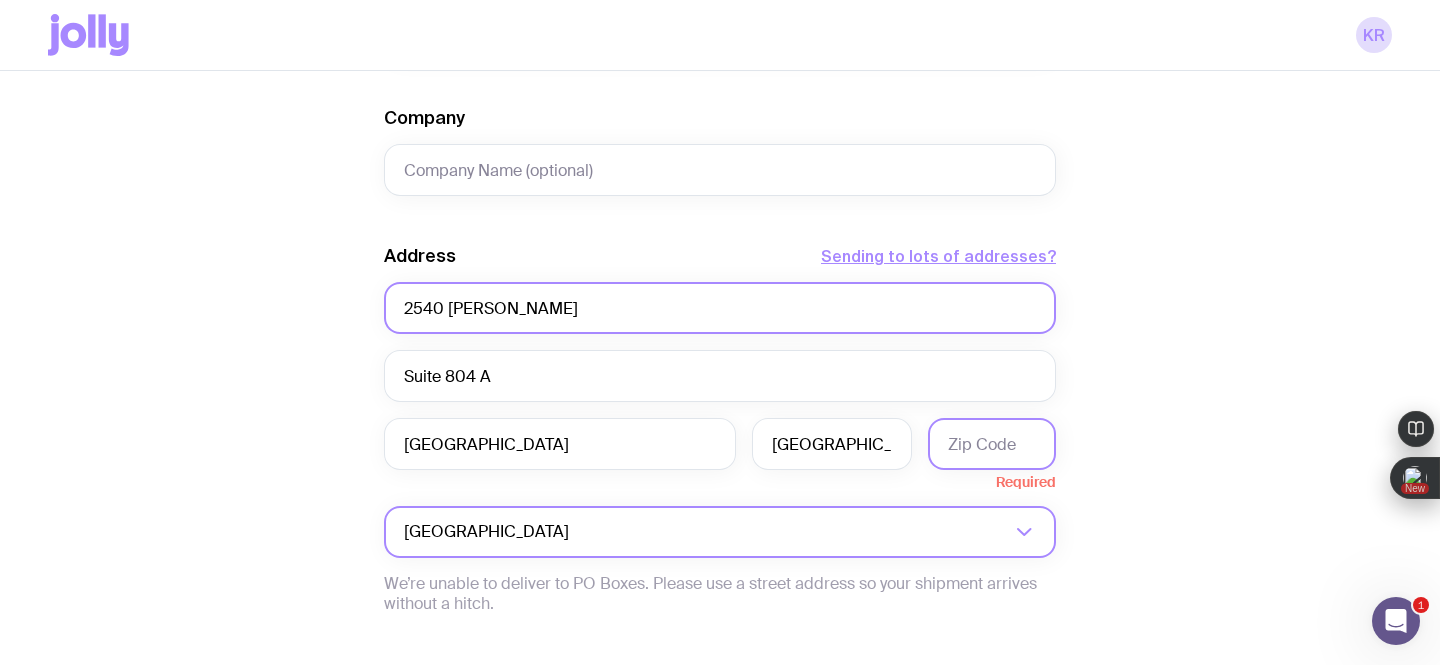 paste on "H7T 2S3" 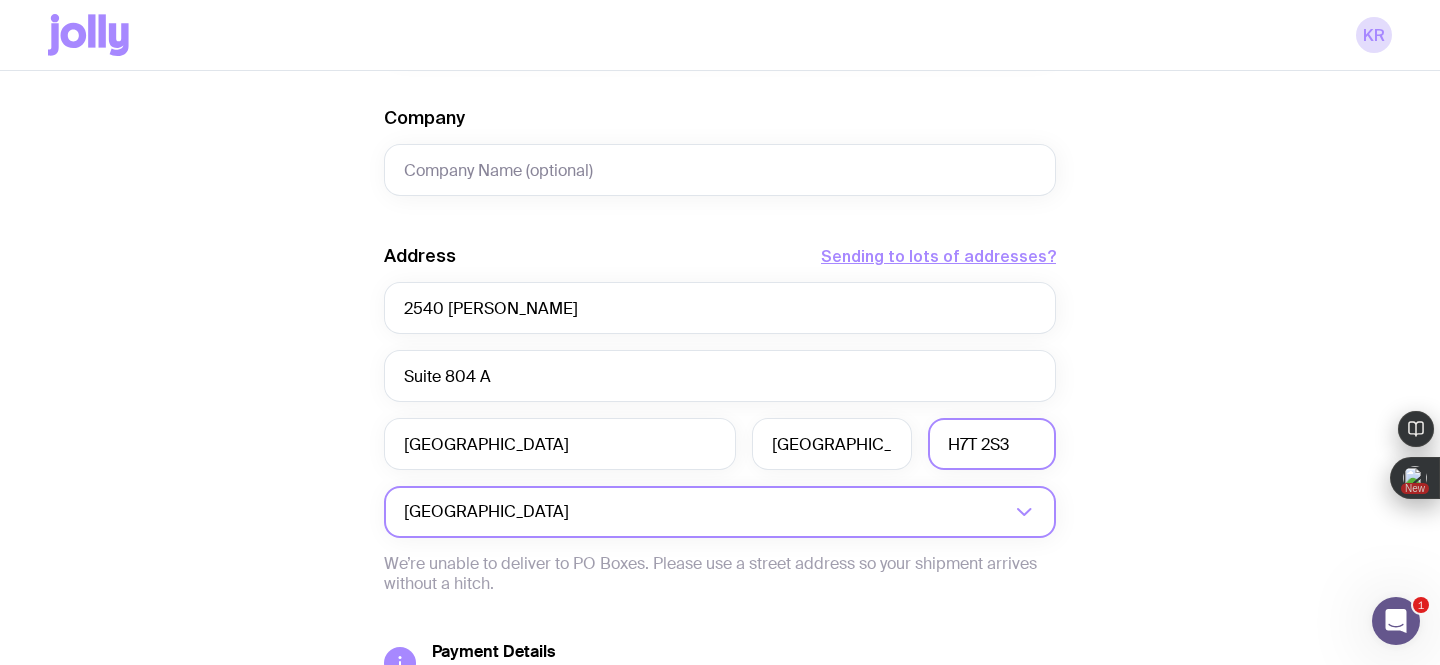 type on "H7T 2S3" 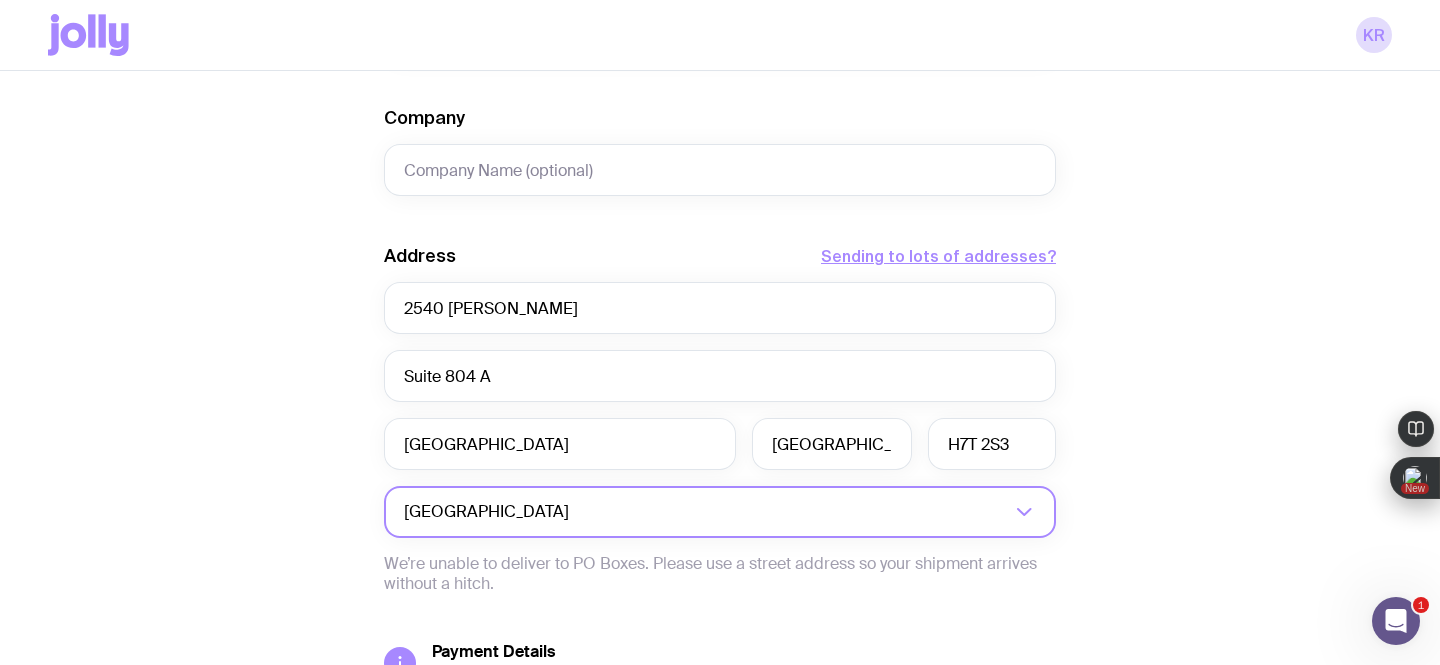 click on "Create shipment Shipment details 1 The Entourage Swag Pack First Name [PERSON_NAME] Last Name [PERSON_NAME] Email [PERSON_NAME][EMAIL_ADDRESS][DOMAIN_NAME] Phone [PHONE_NUMBER] Company Address  Sending to lots of addresses?  [STREET_ADDRESS][PERSON_NAME] Loading...  We’re unable to deliver to PO Boxes. Please use a street address so your shipment arrives without a hitch.  Payment Details  Shipping costs will be invoiced to your account at the end of each month.  Create shipment  Cancel" 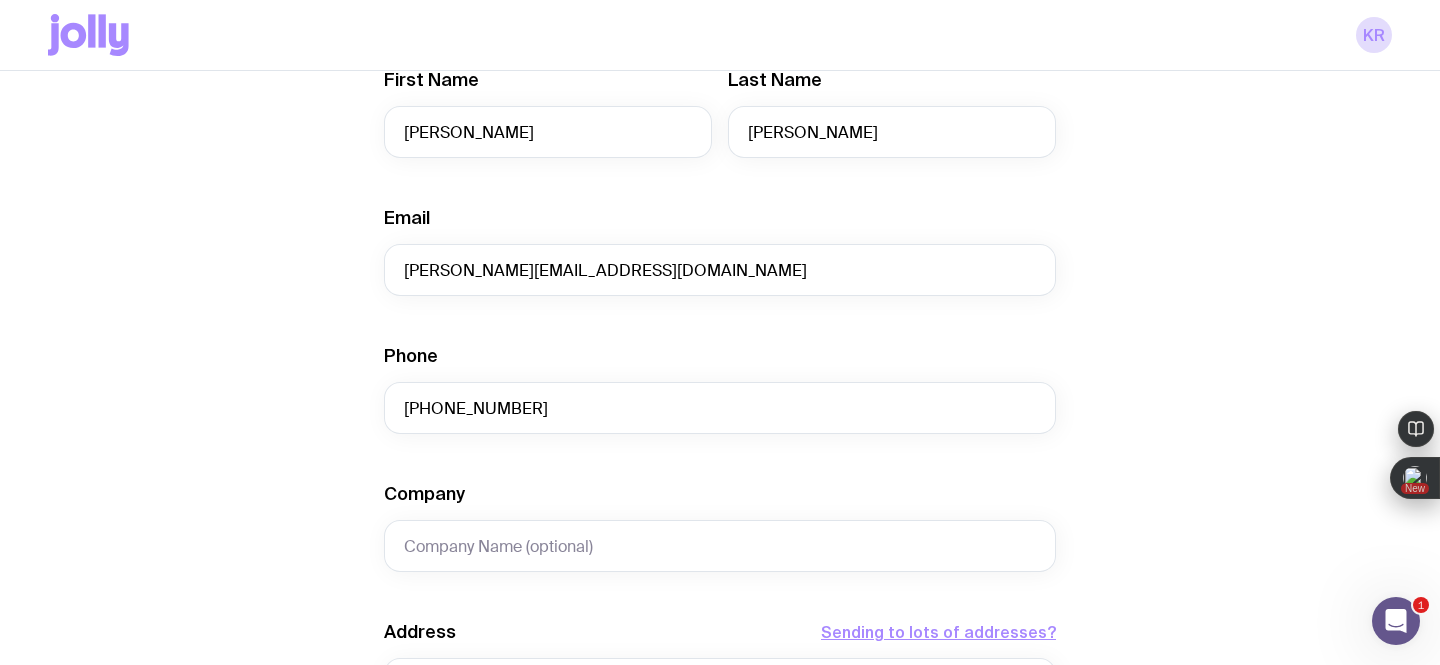 scroll, scrollTop: 1007, scrollLeft: 0, axis: vertical 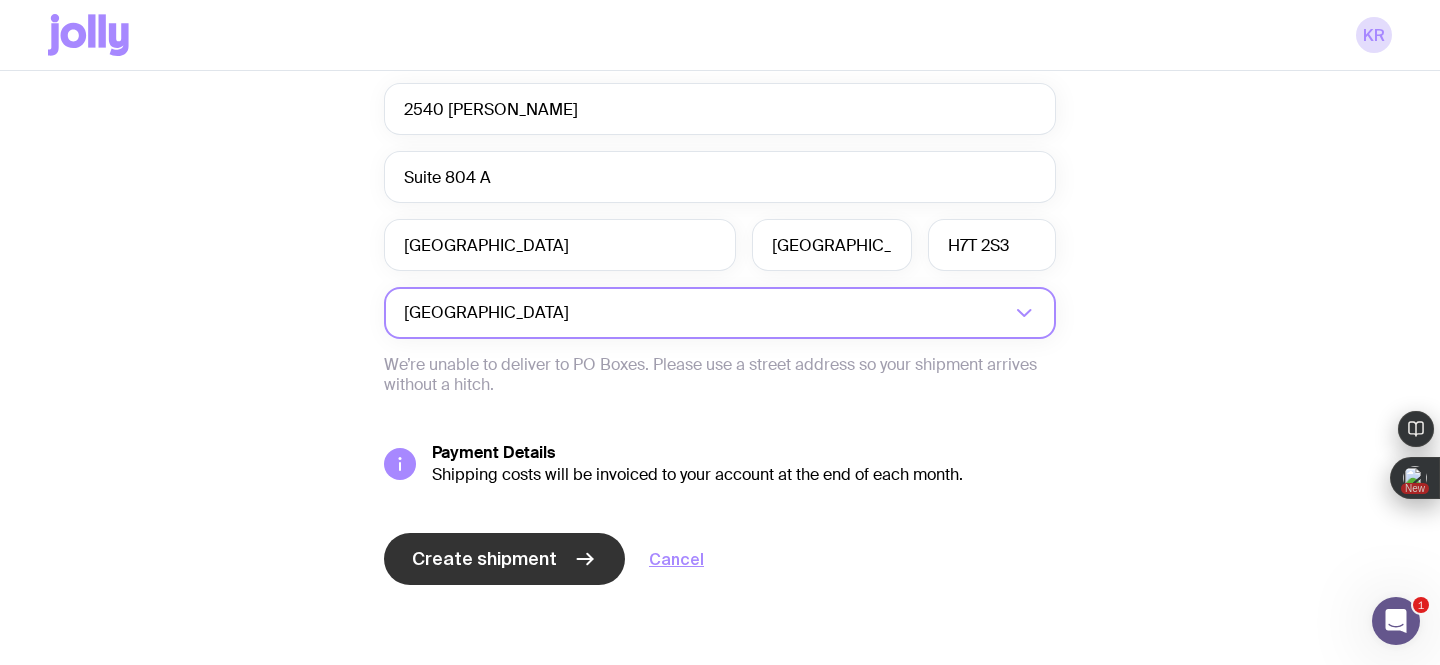 click on "Create shipment" 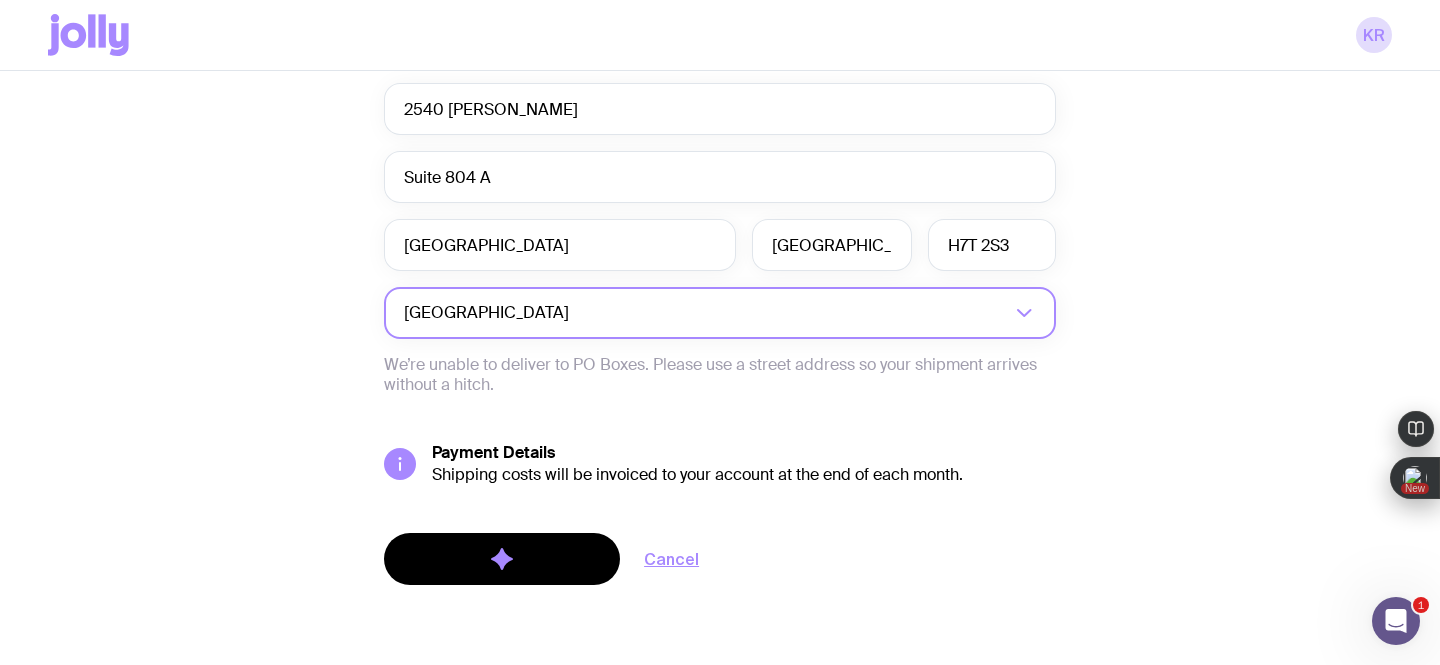 scroll, scrollTop: 0, scrollLeft: 0, axis: both 